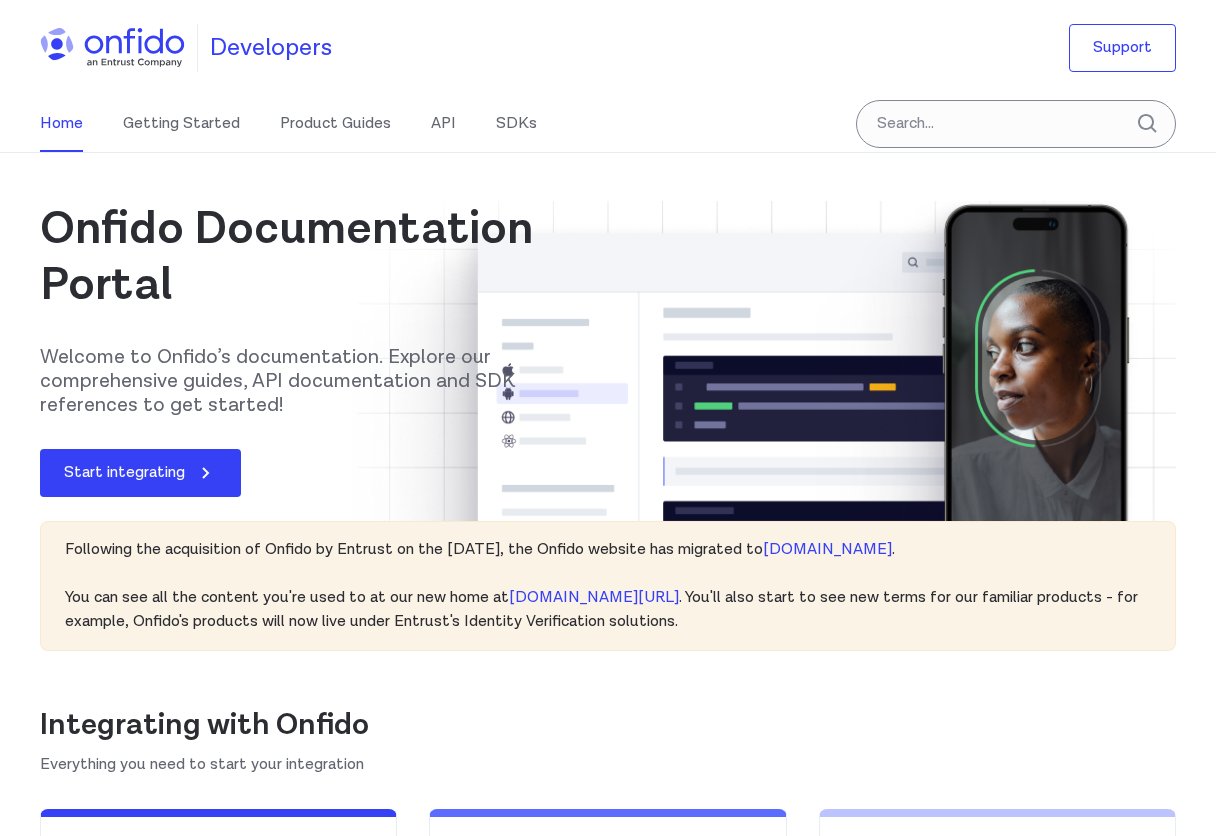 scroll, scrollTop: 0, scrollLeft: 0, axis: both 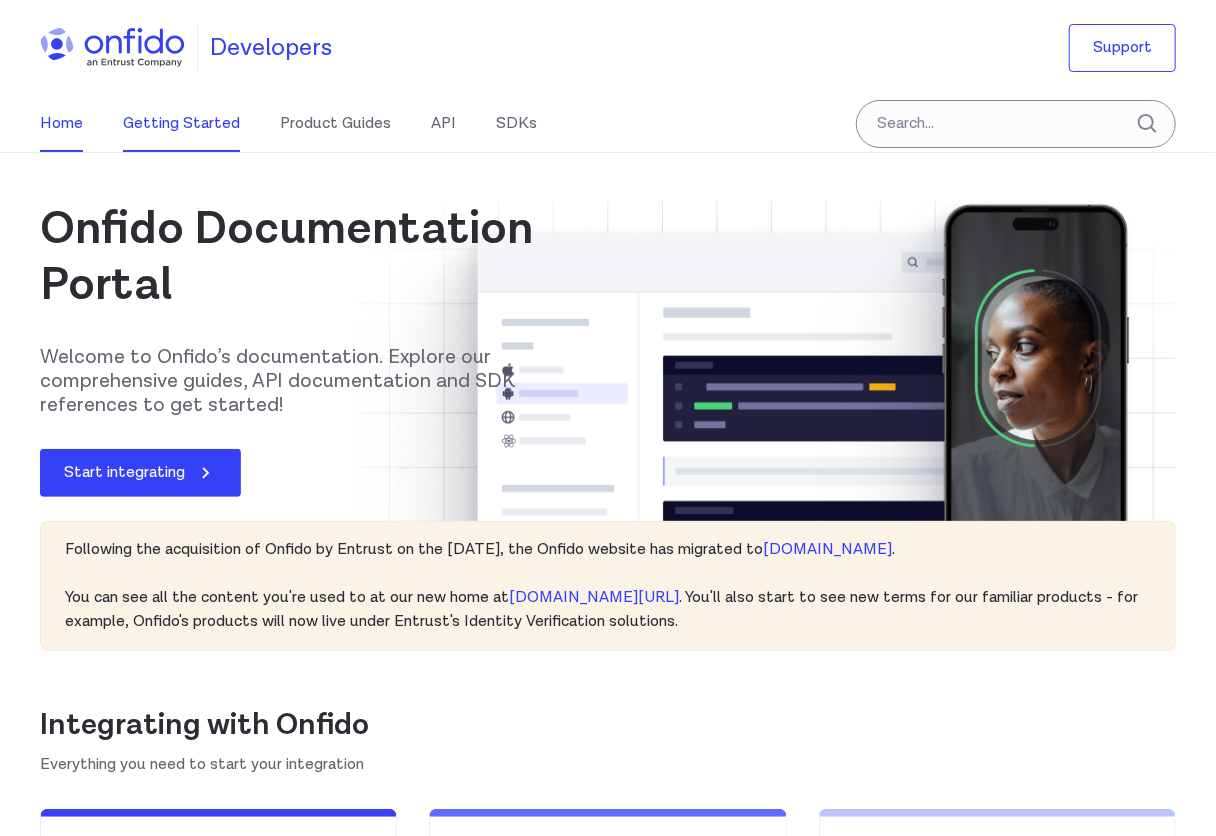 click on "Getting Started" at bounding box center [181, 124] 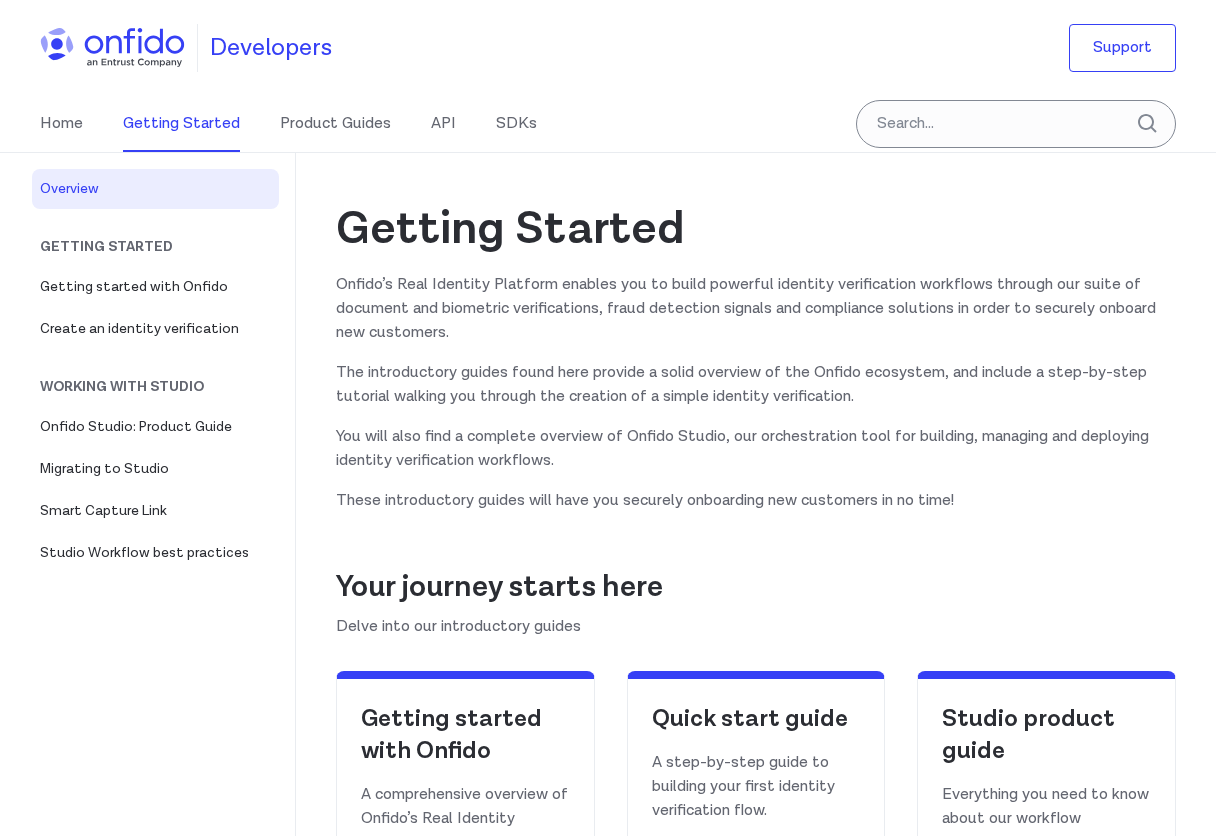 scroll, scrollTop: 0, scrollLeft: 0, axis: both 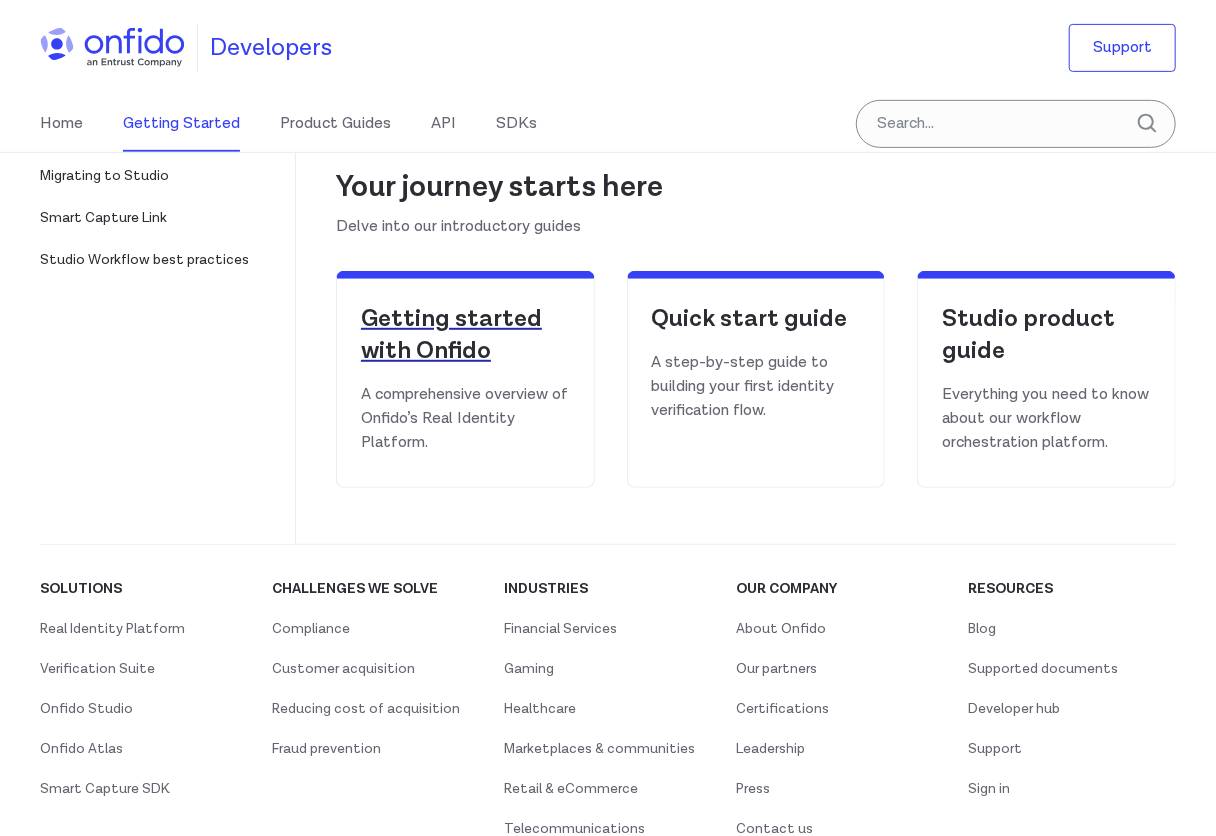 click on "Getting started with Onfido" at bounding box center [465, 335] 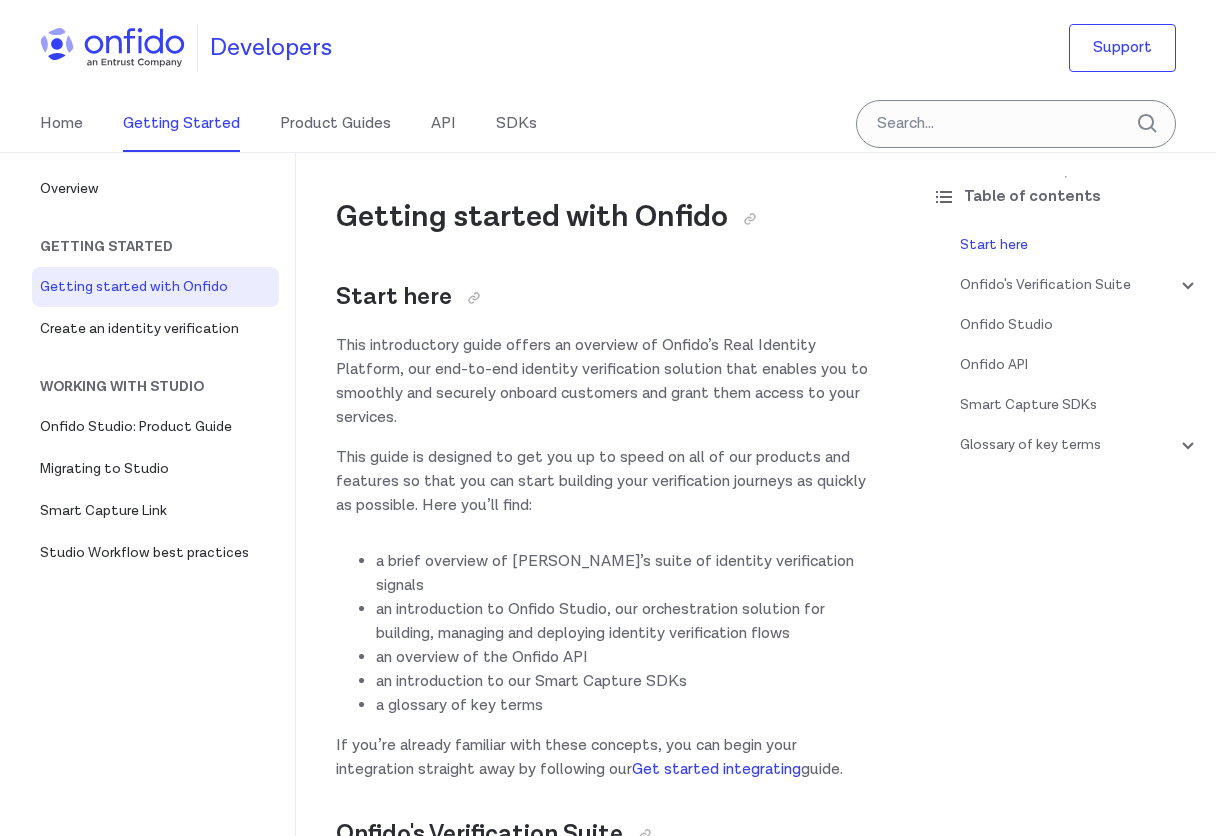 scroll, scrollTop: 0, scrollLeft: 0, axis: both 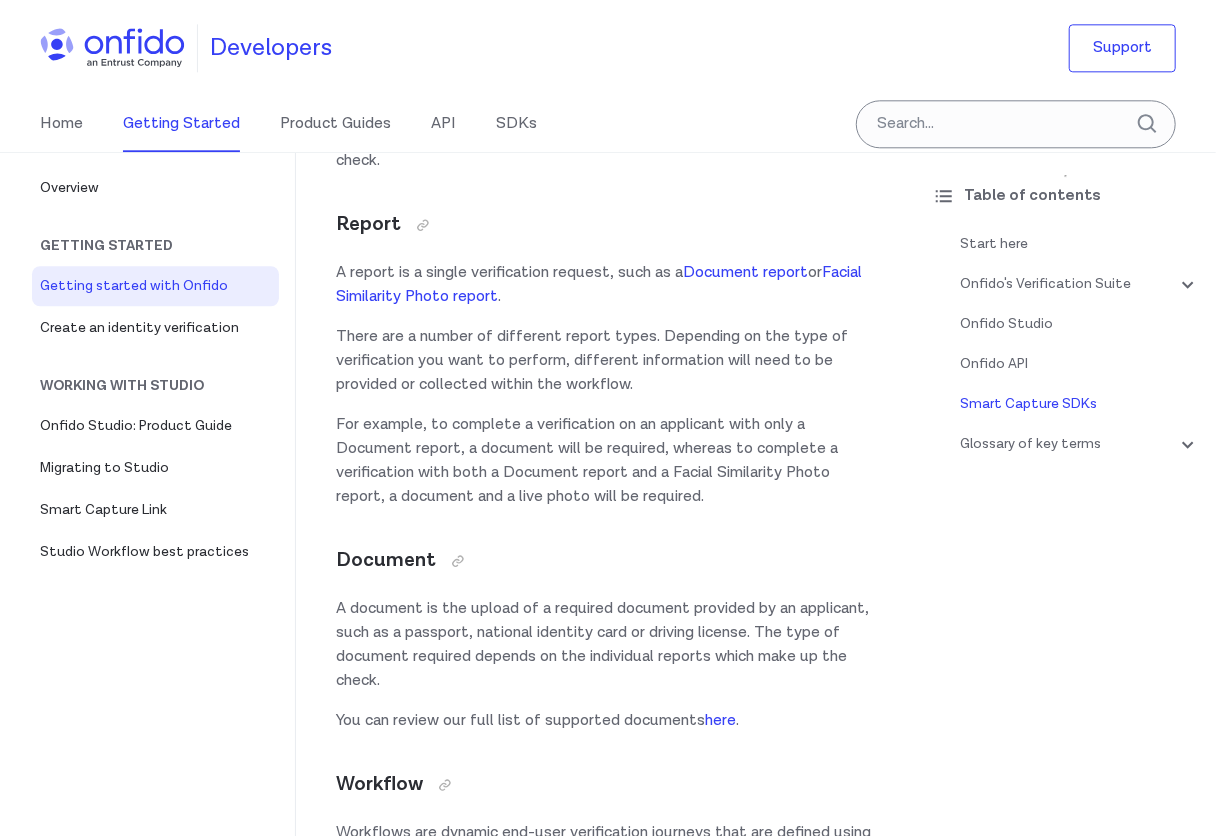 click on "applicant" at bounding box center (386, -16) 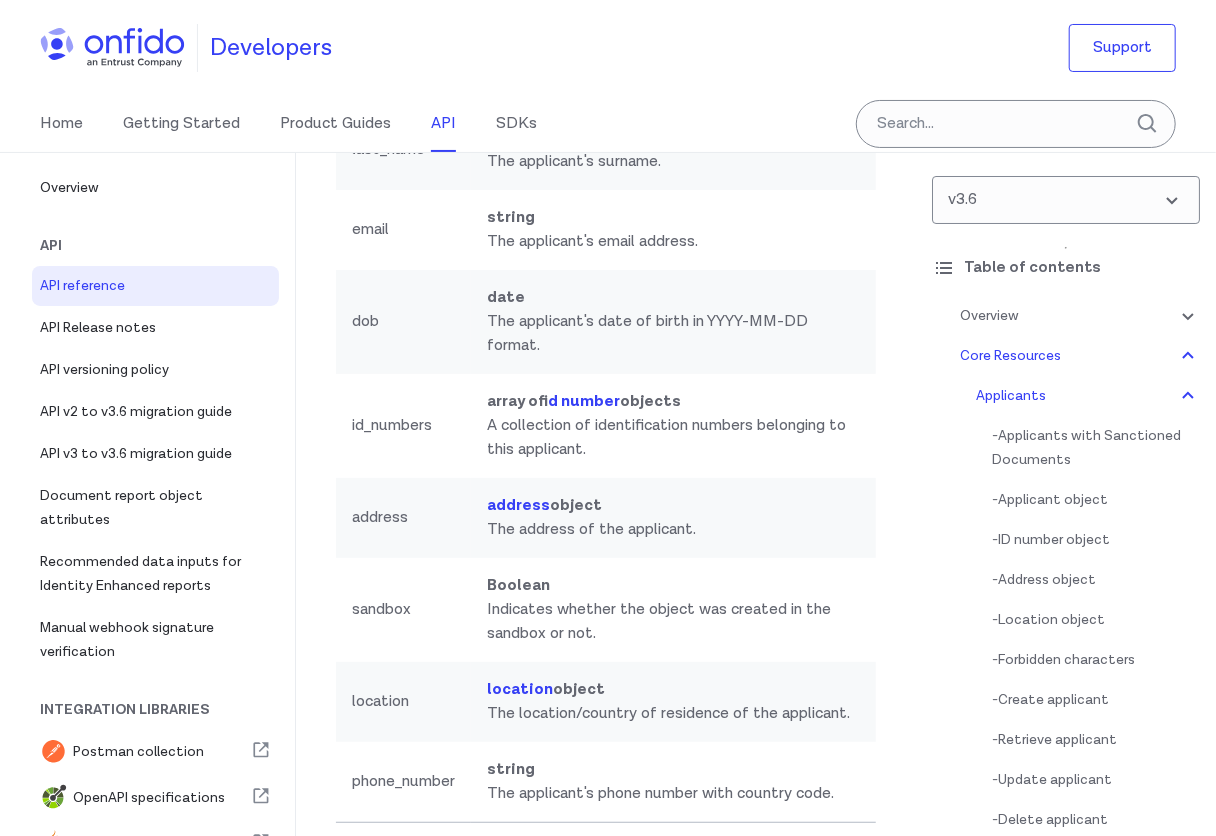 scroll, scrollTop: 24655, scrollLeft: 0, axis: vertical 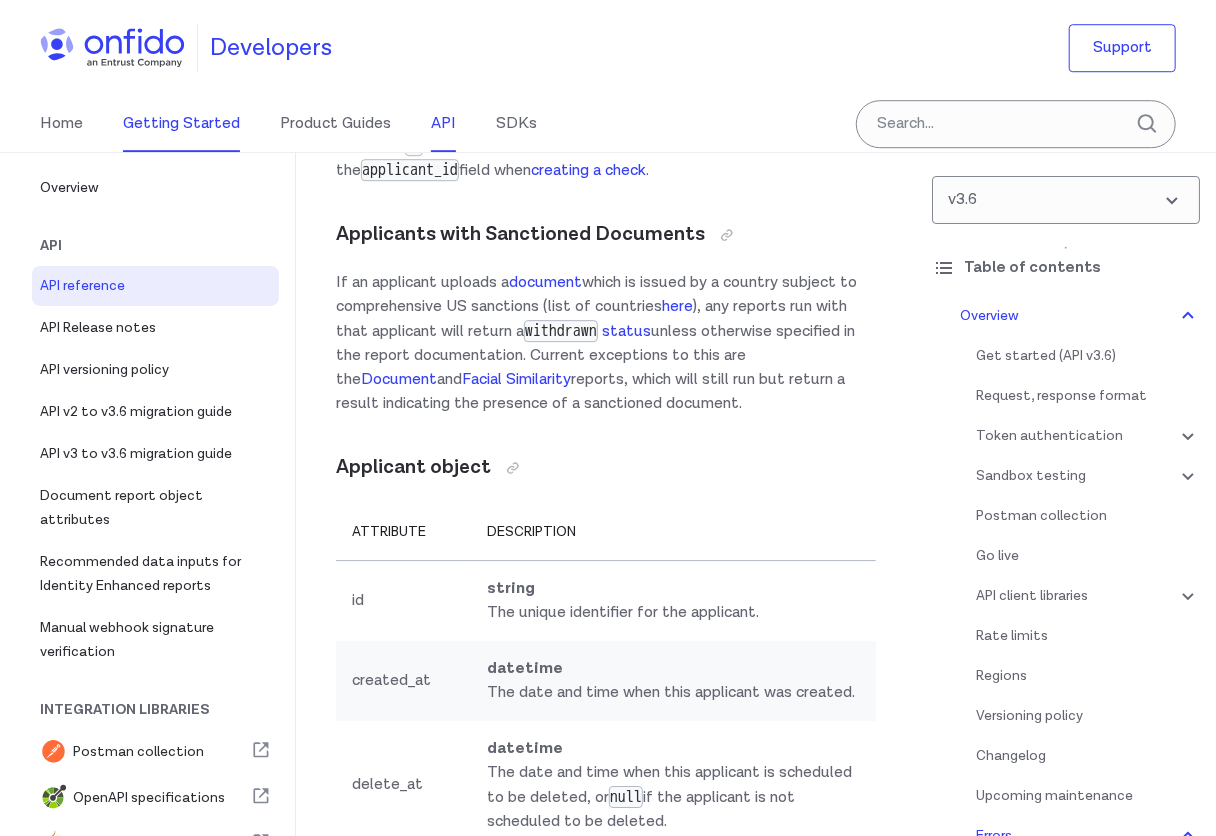 click on "Getting Started" at bounding box center (181, 124) 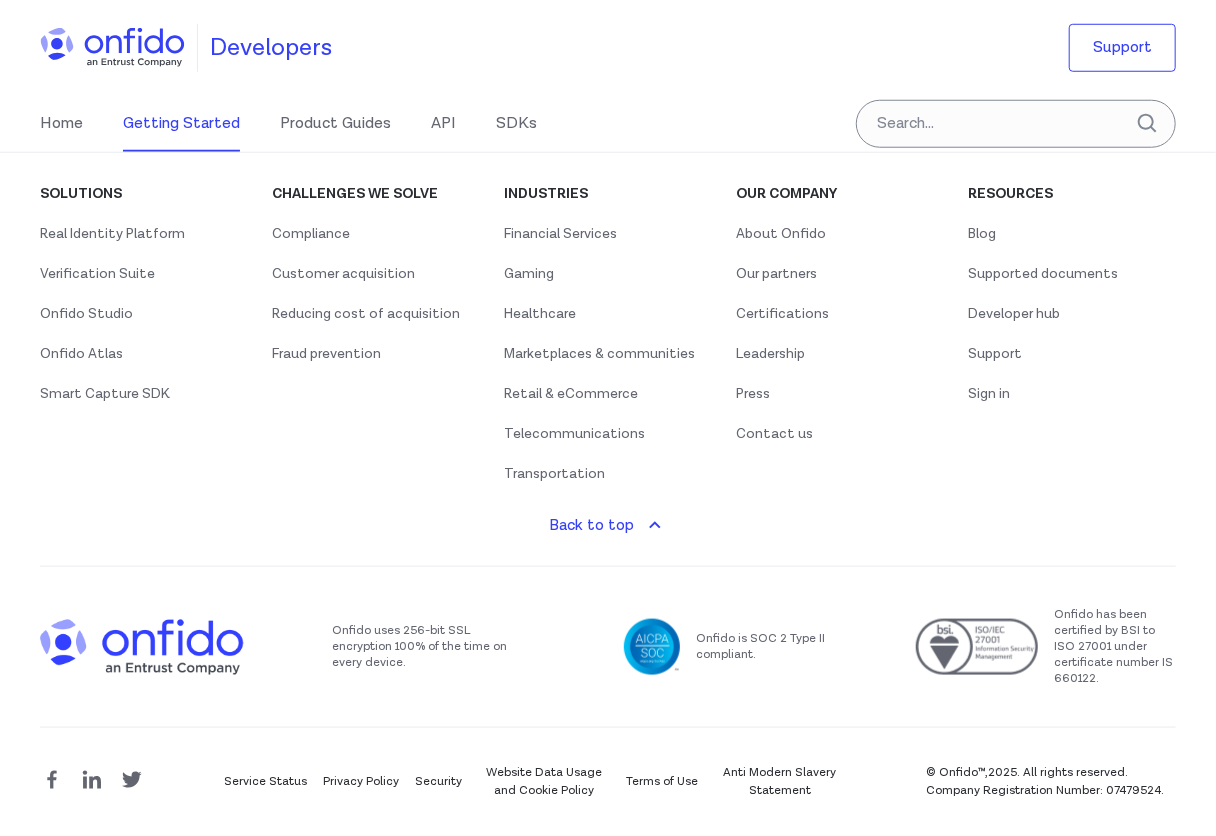 scroll, scrollTop: 0, scrollLeft: 0, axis: both 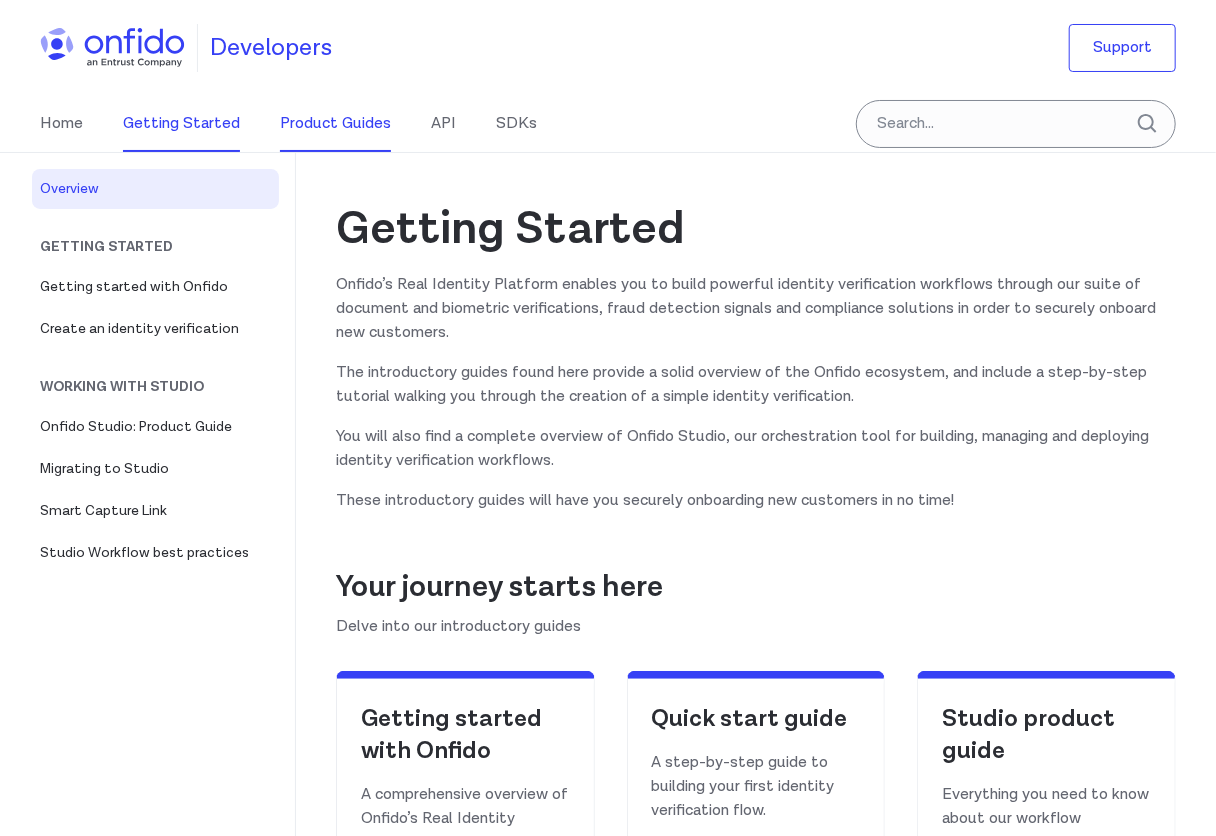 click on "Product Guides" at bounding box center [335, 124] 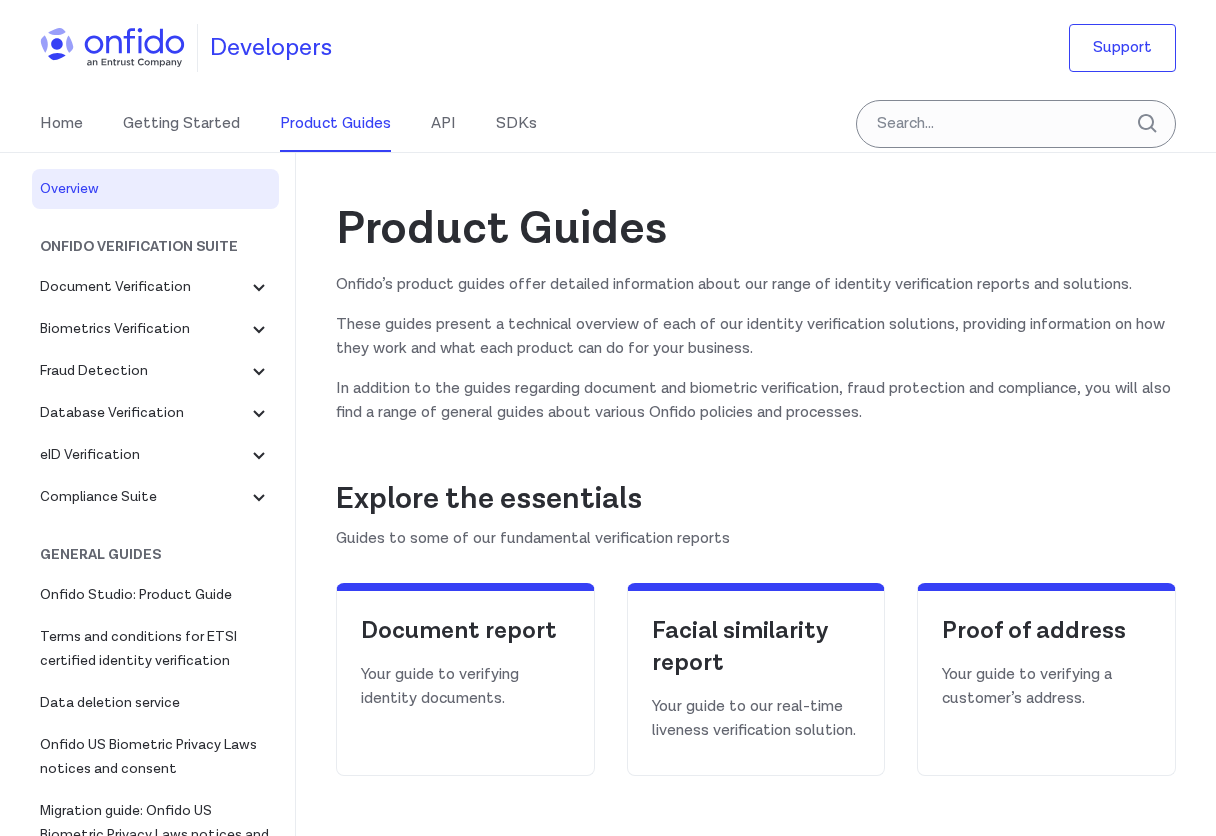 scroll, scrollTop: 0, scrollLeft: 0, axis: both 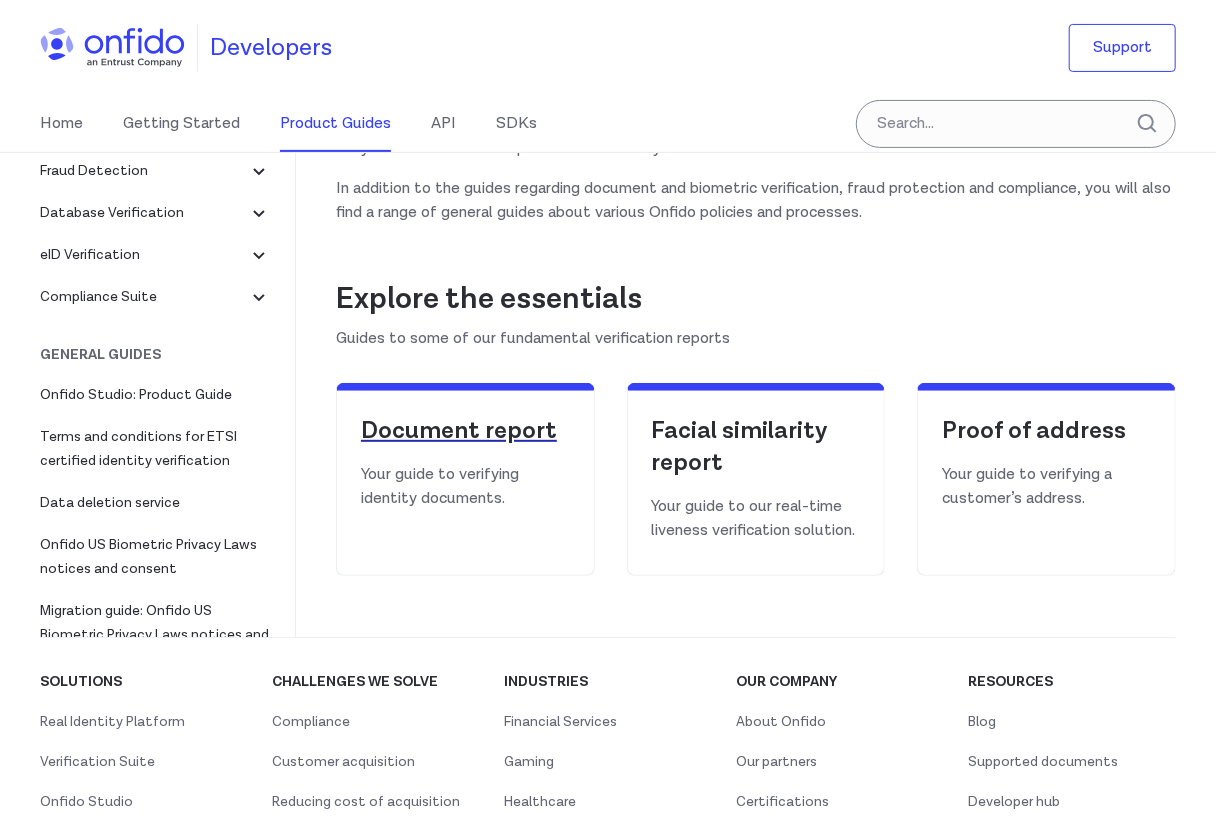 click on "Document report" at bounding box center (465, 431) 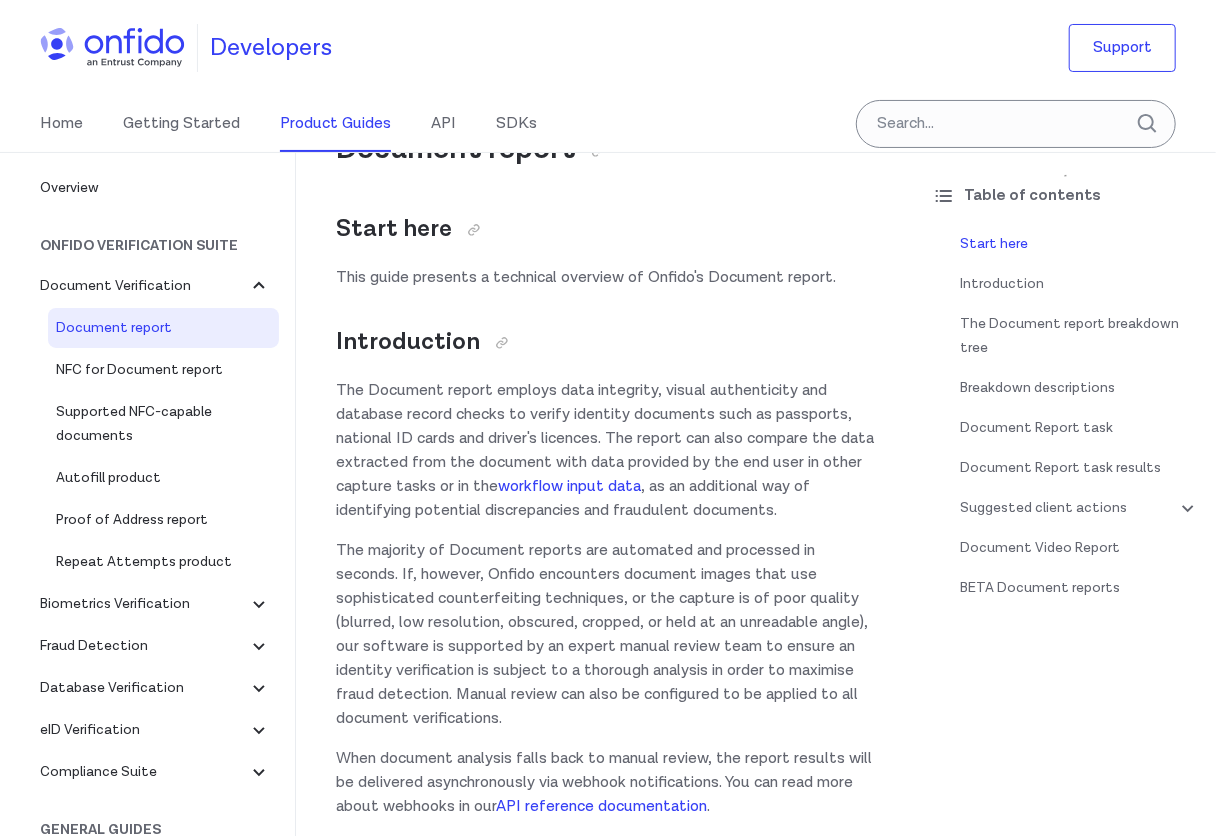 scroll, scrollTop: 100, scrollLeft: 0, axis: vertical 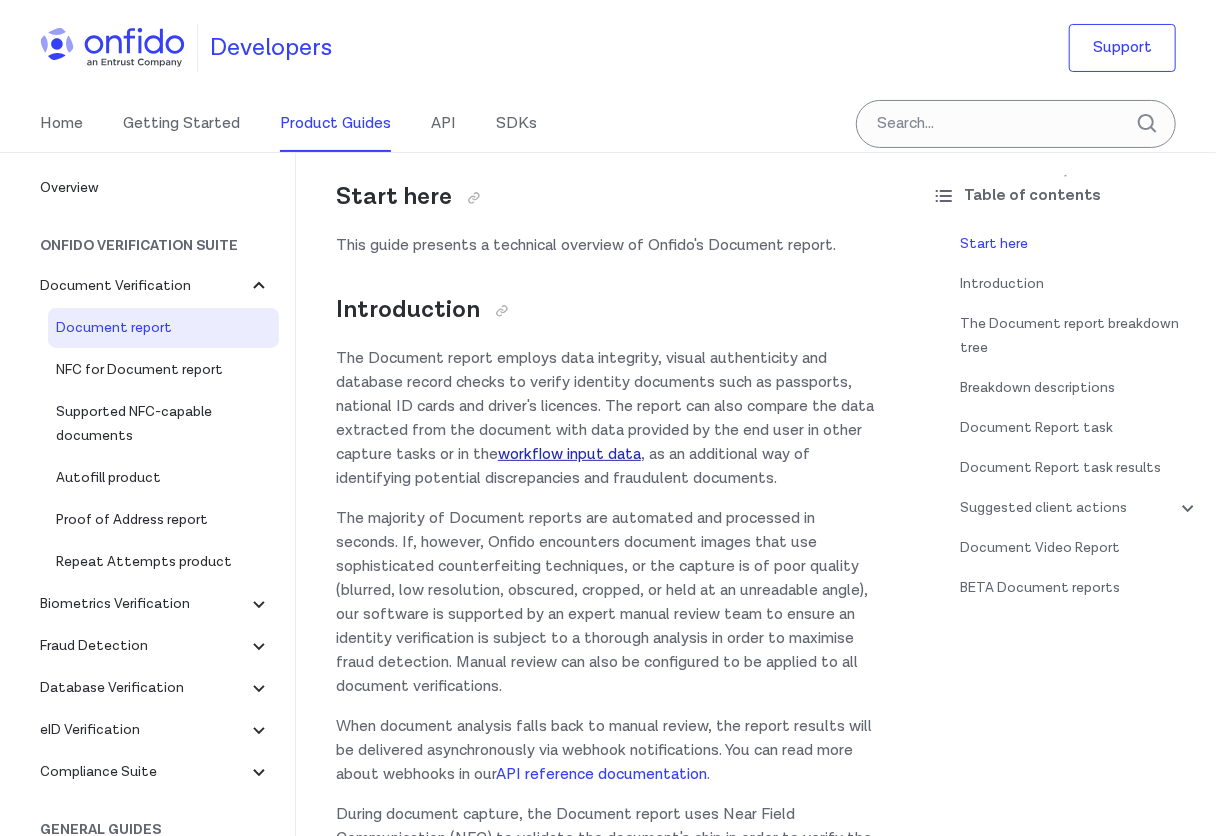 click on "workflow input data" at bounding box center [569, 454] 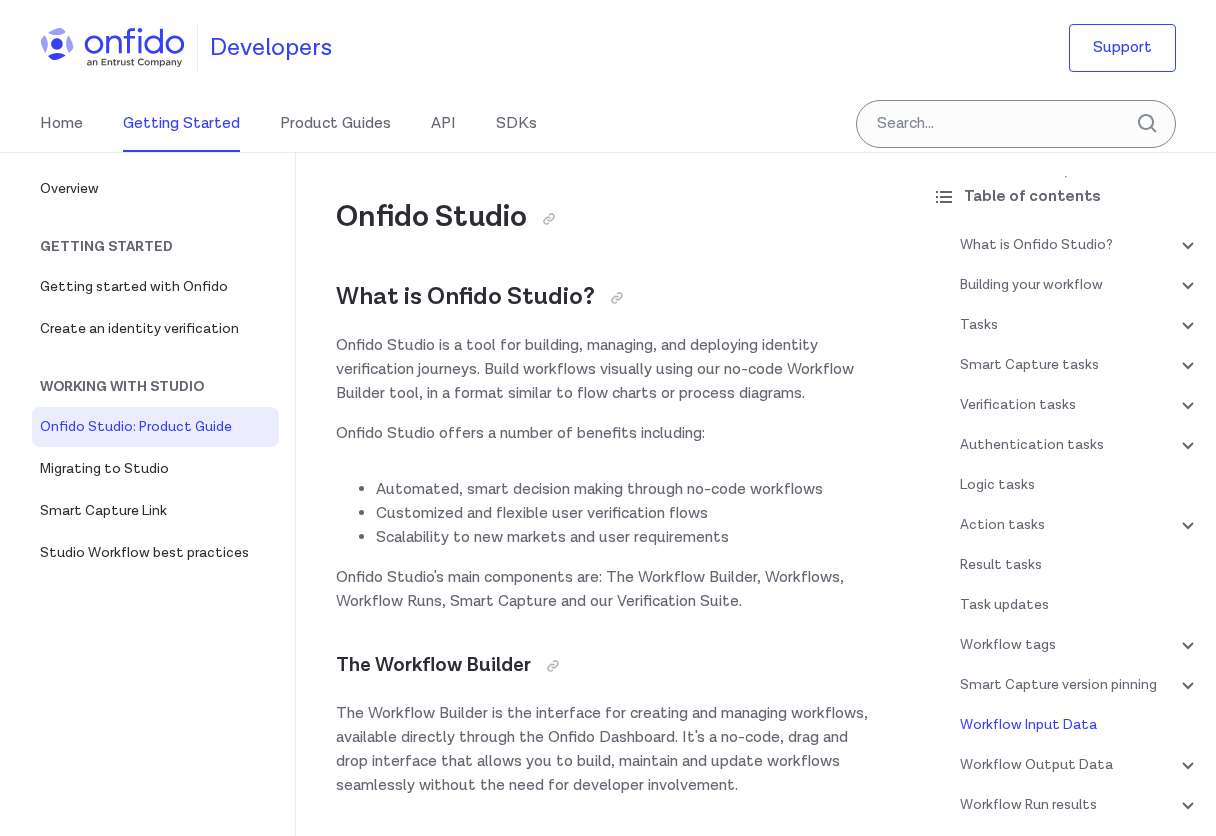 scroll, scrollTop: 43715, scrollLeft: 0, axis: vertical 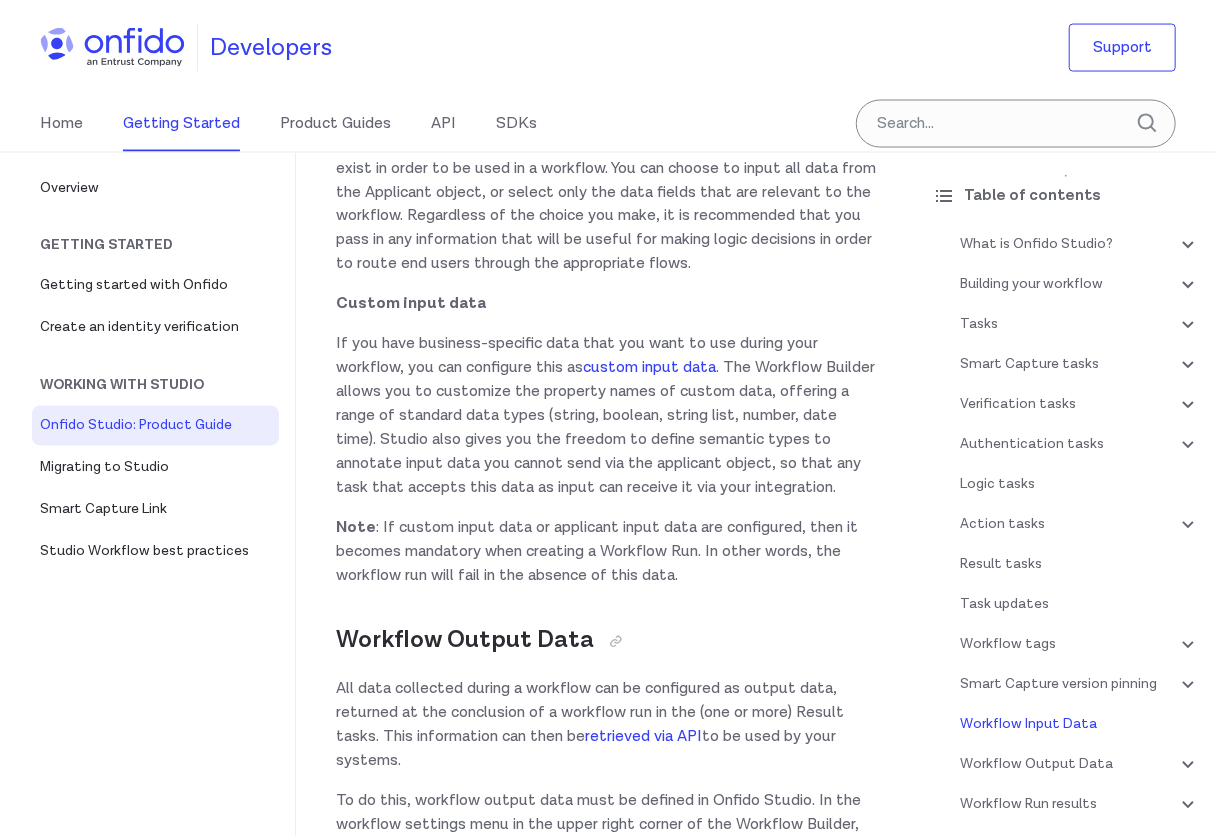 click on "Applicant object" at bounding box center [673, 144] 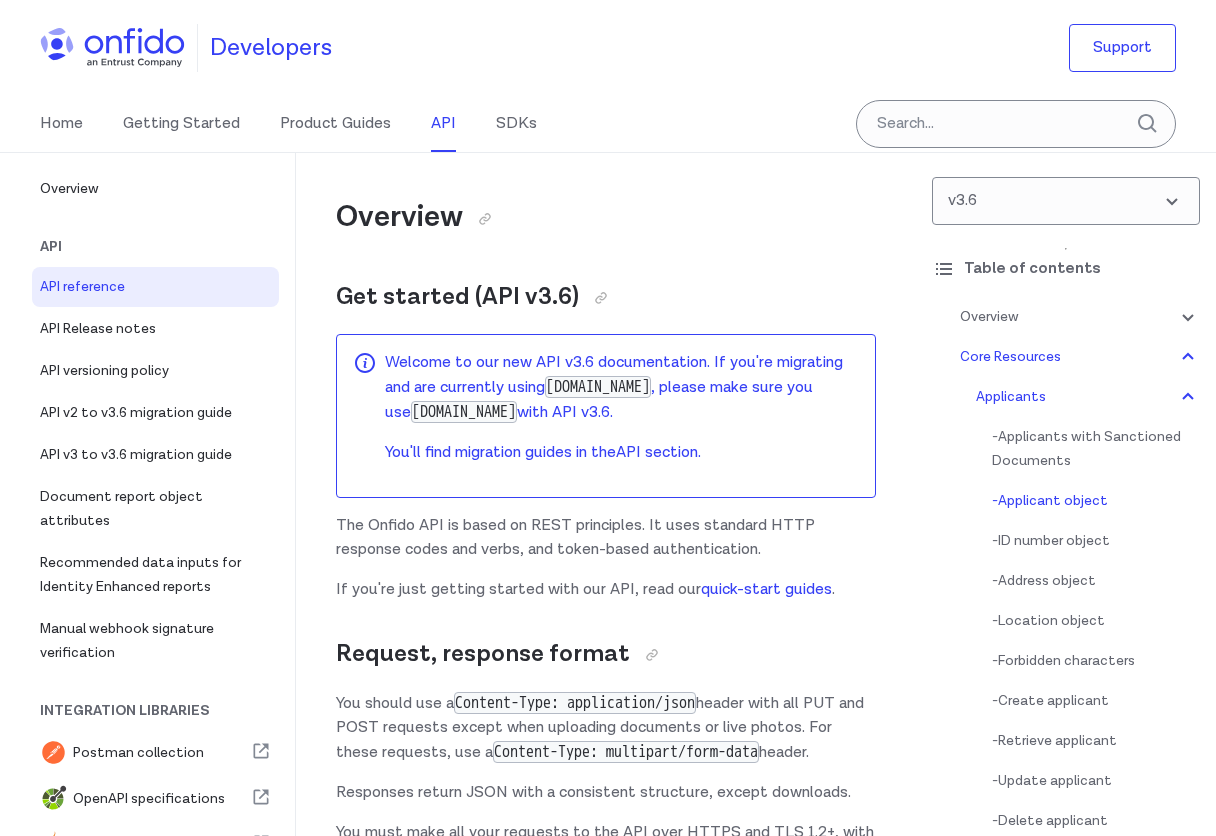 scroll, scrollTop: 25424, scrollLeft: 0, axis: vertical 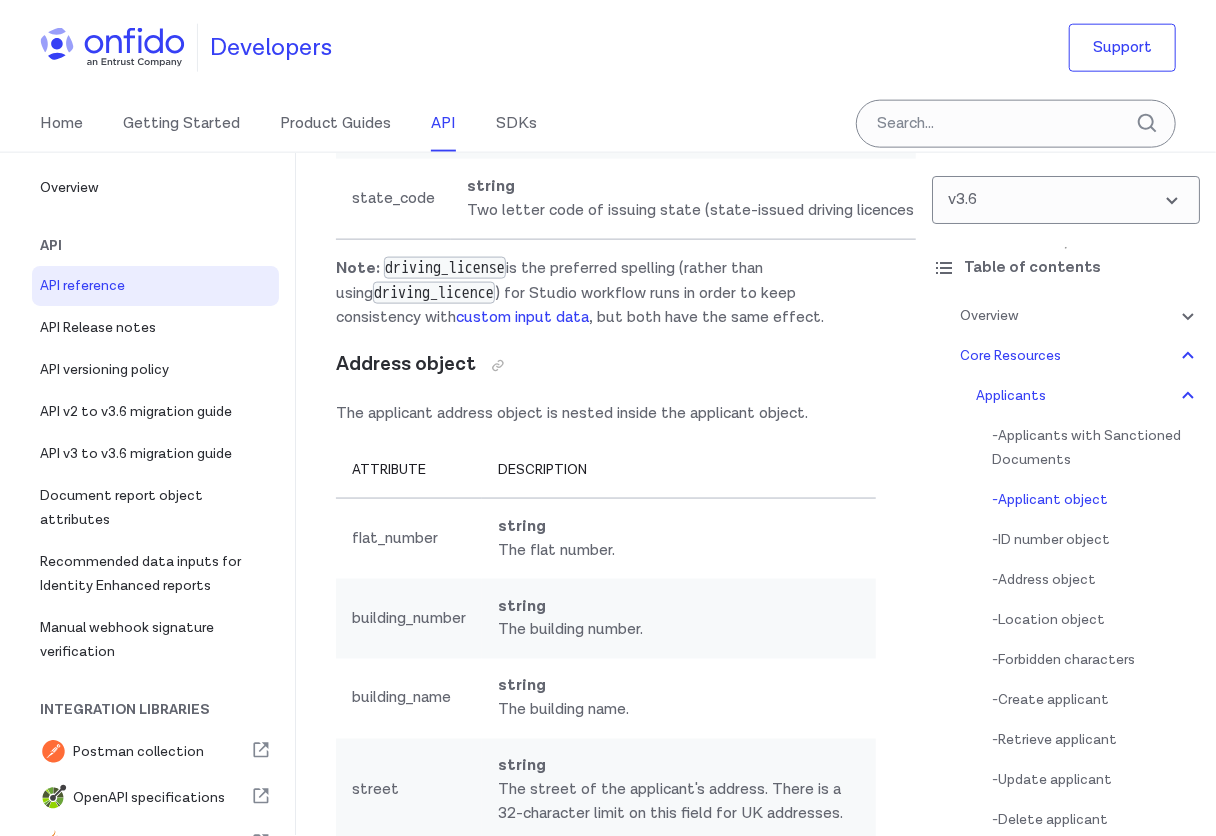 click on "id number" at bounding box center (584, -668) 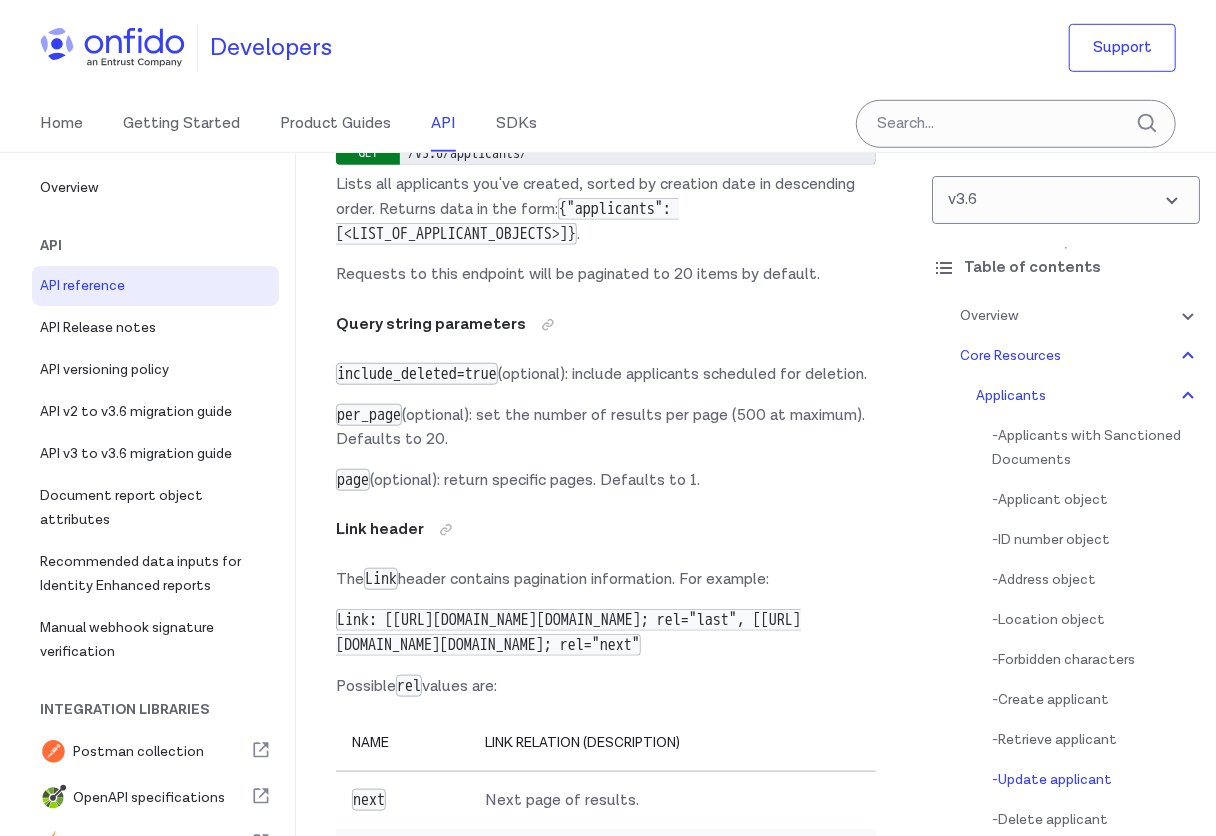 scroll, scrollTop: 35685, scrollLeft: 0, axis: vertical 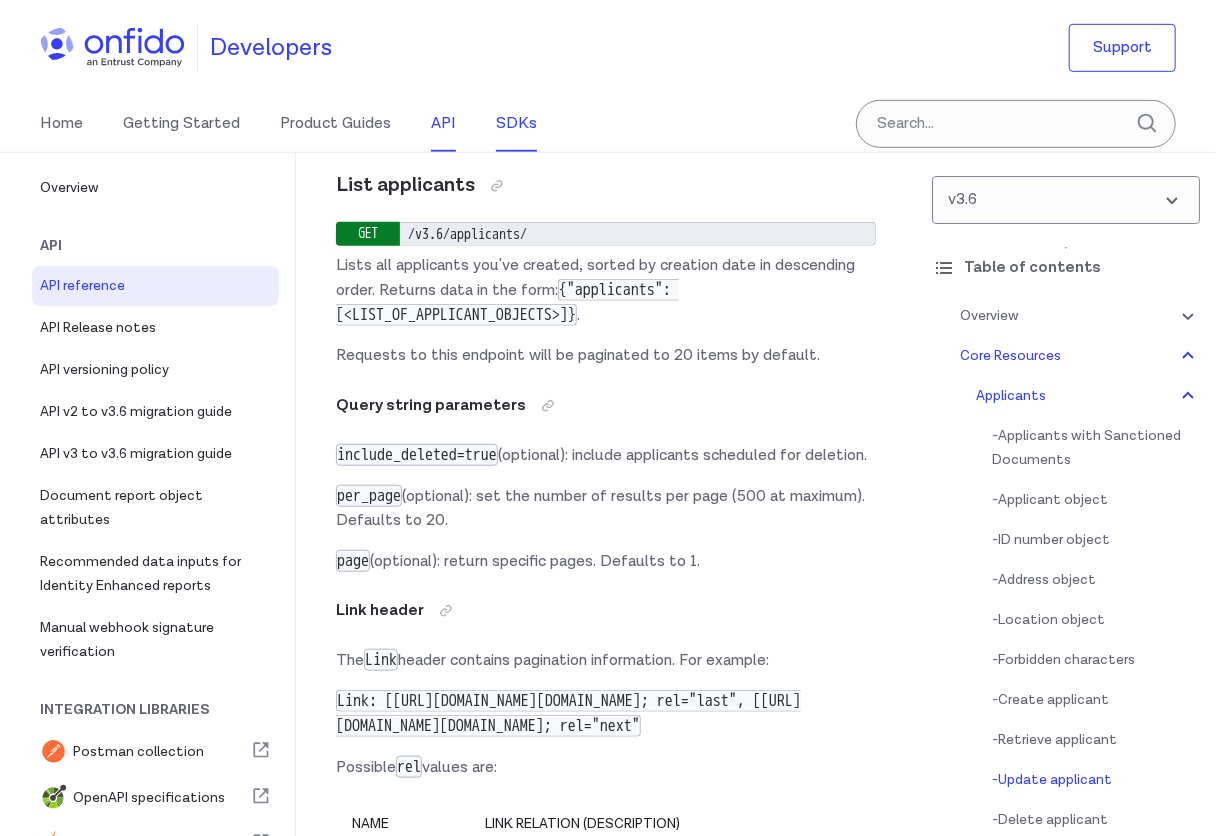 click on "SDKs" at bounding box center [516, 124] 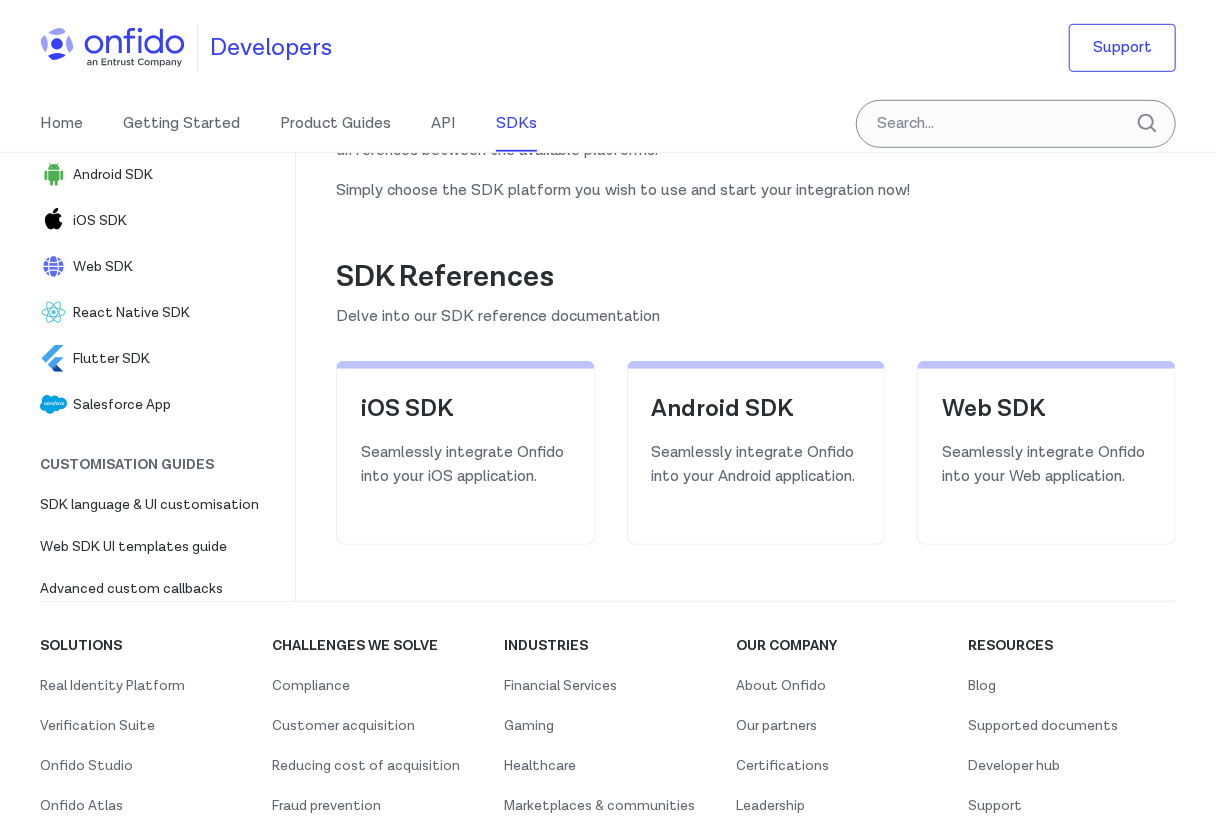 scroll, scrollTop: 600, scrollLeft: 0, axis: vertical 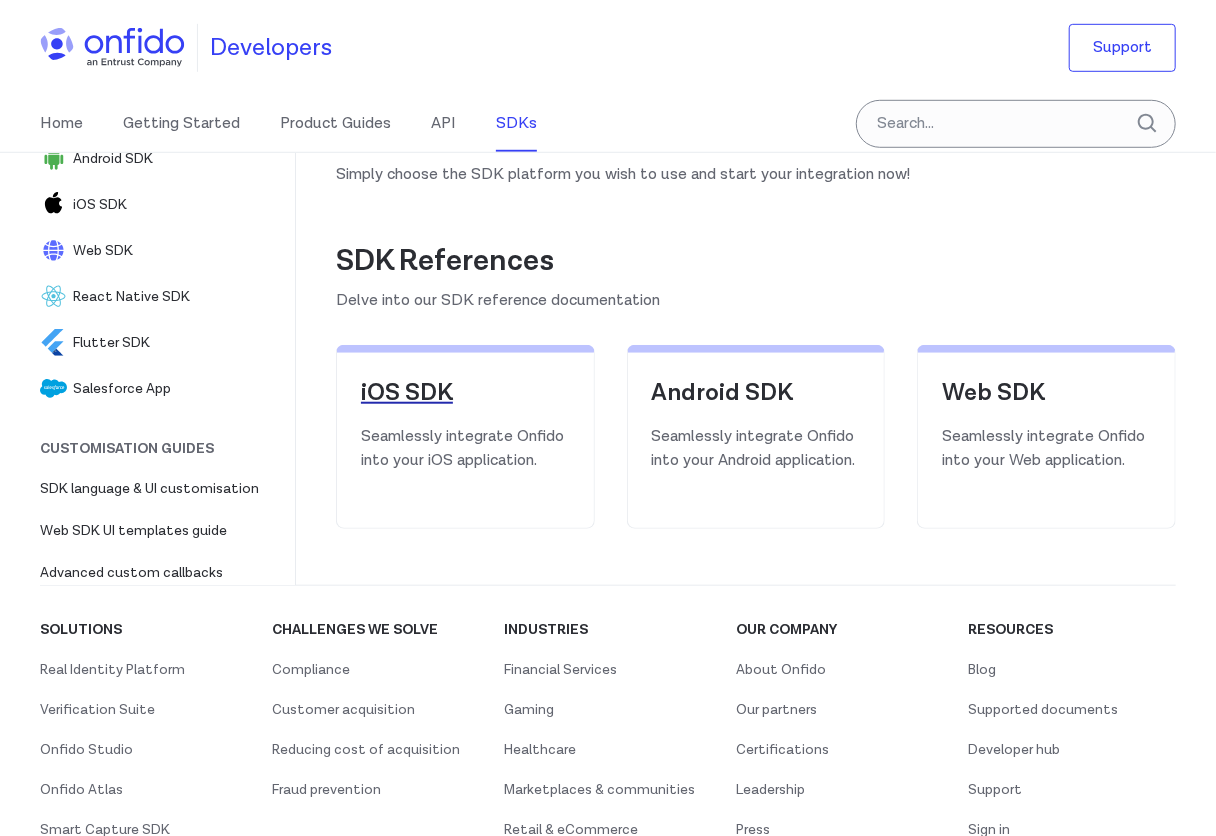 click on "iOS SDK" at bounding box center (465, 393) 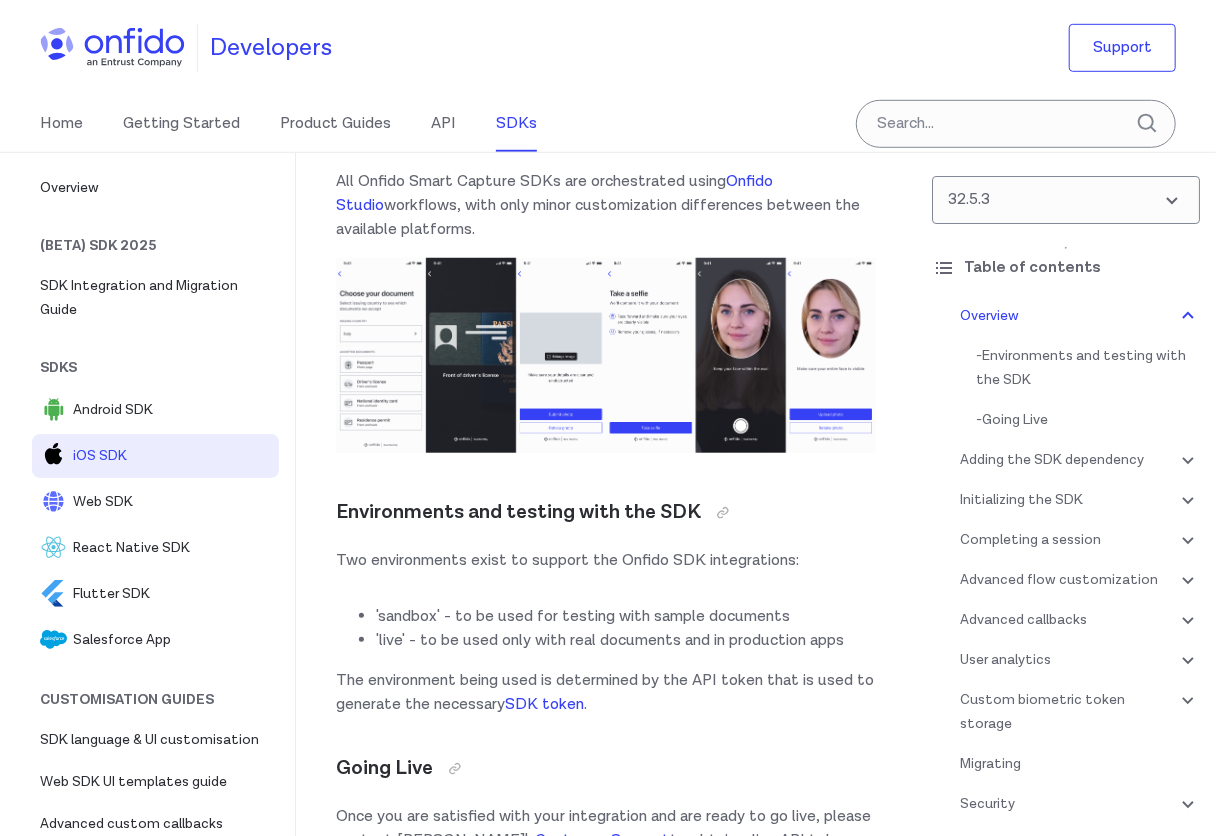 scroll, scrollTop: 600, scrollLeft: 0, axis: vertical 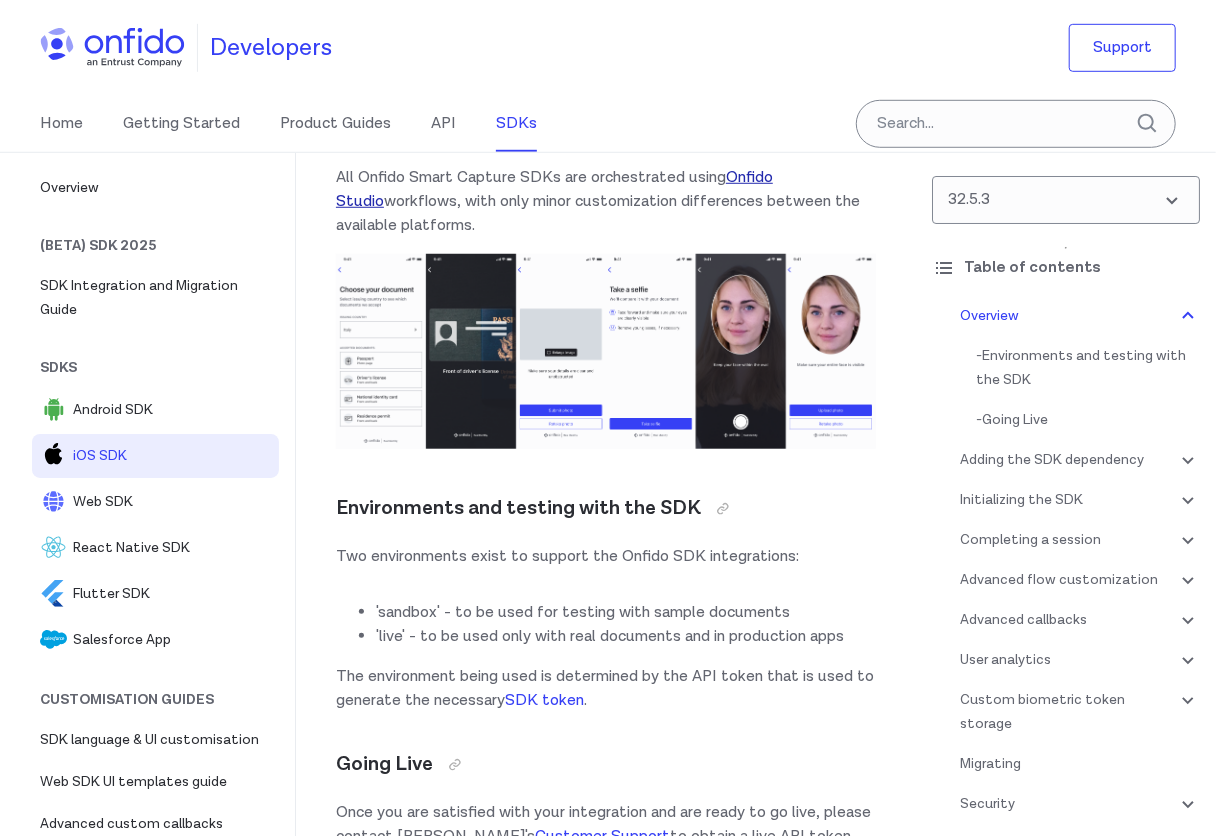 click on "Onfido Studio" at bounding box center [554, 189] 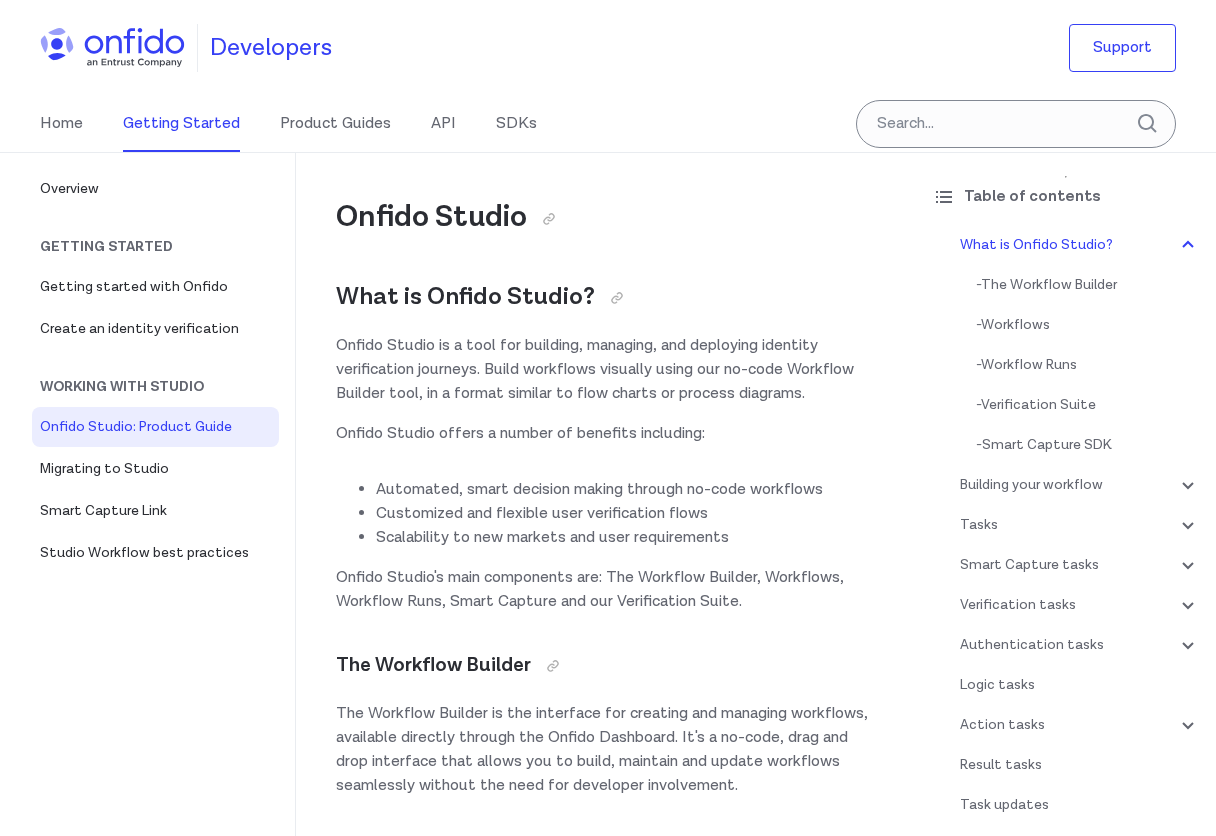 scroll, scrollTop: 0, scrollLeft: 0, axis: both 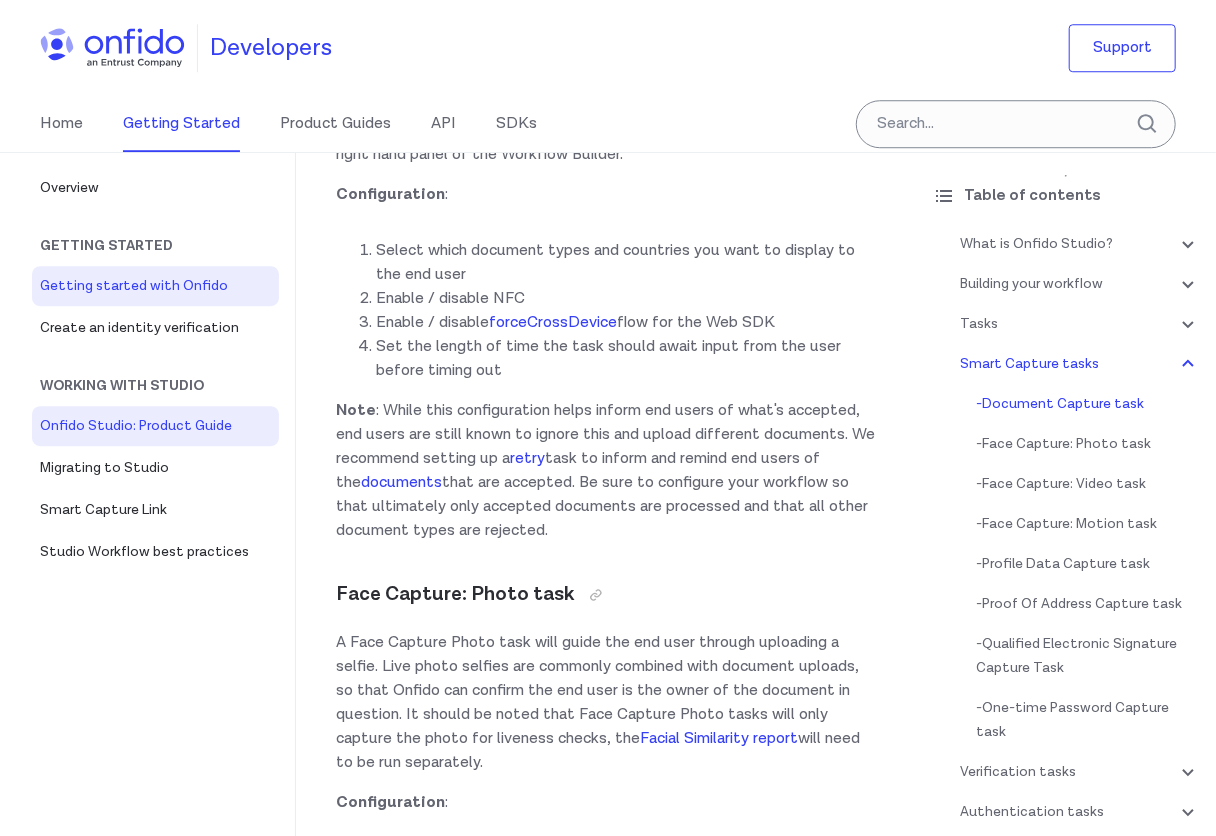 click on "Getting started with Onfido" at bounding box center (155, 286) 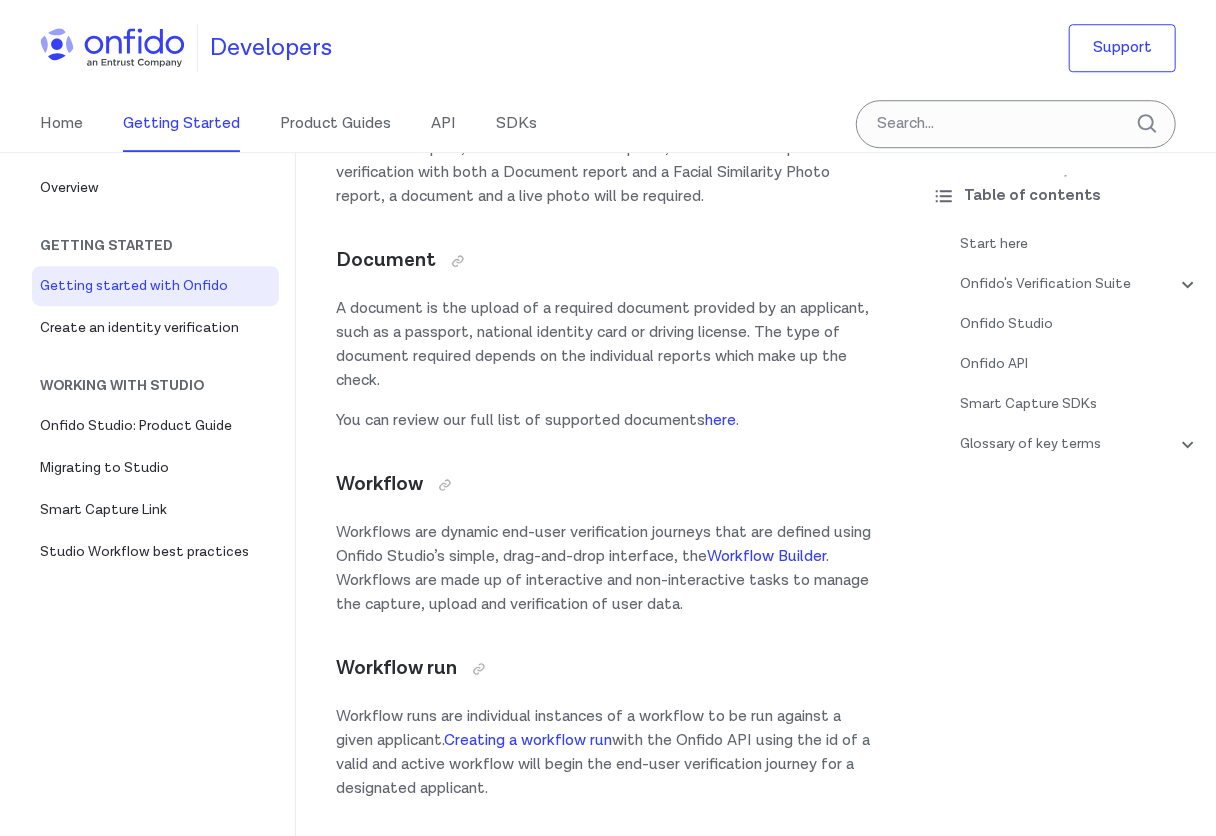 scroll, scrollTop: 0, scrollLeft: 0, axis: both 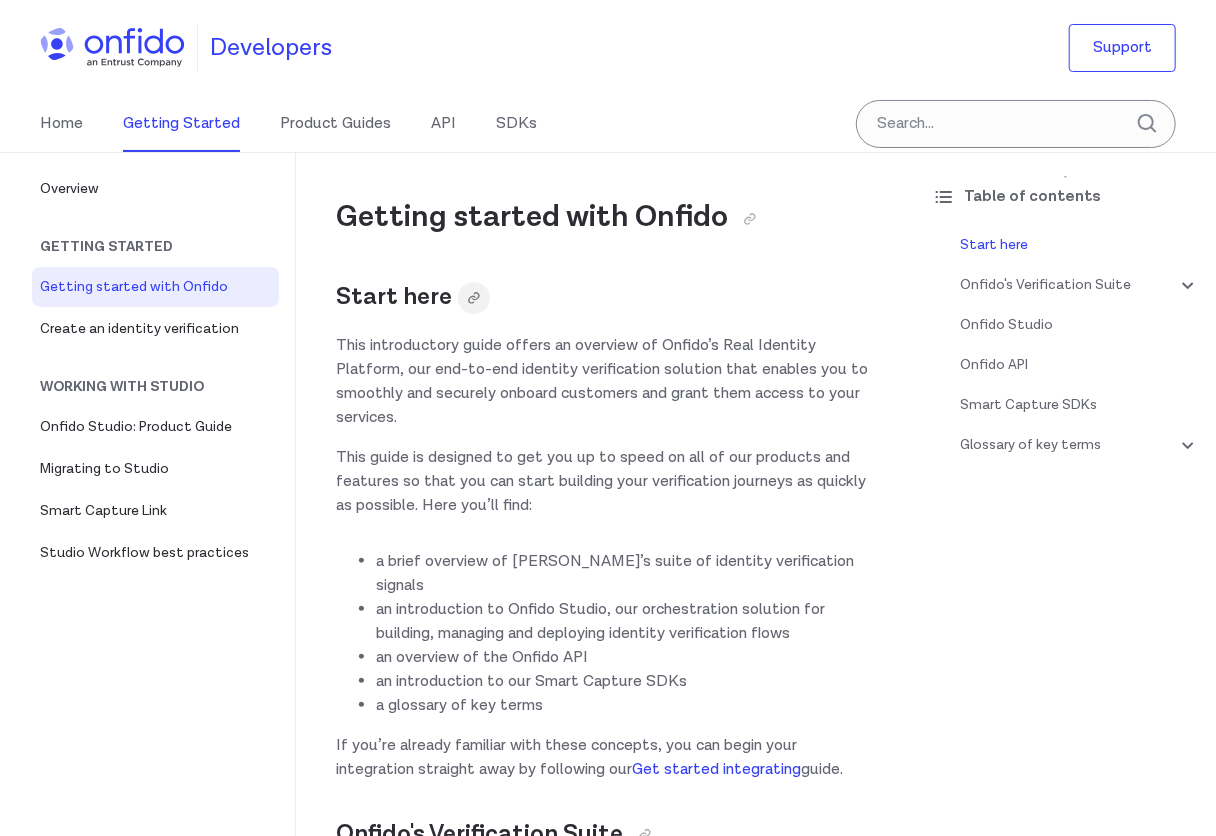 click at bounding box center [474, 298] 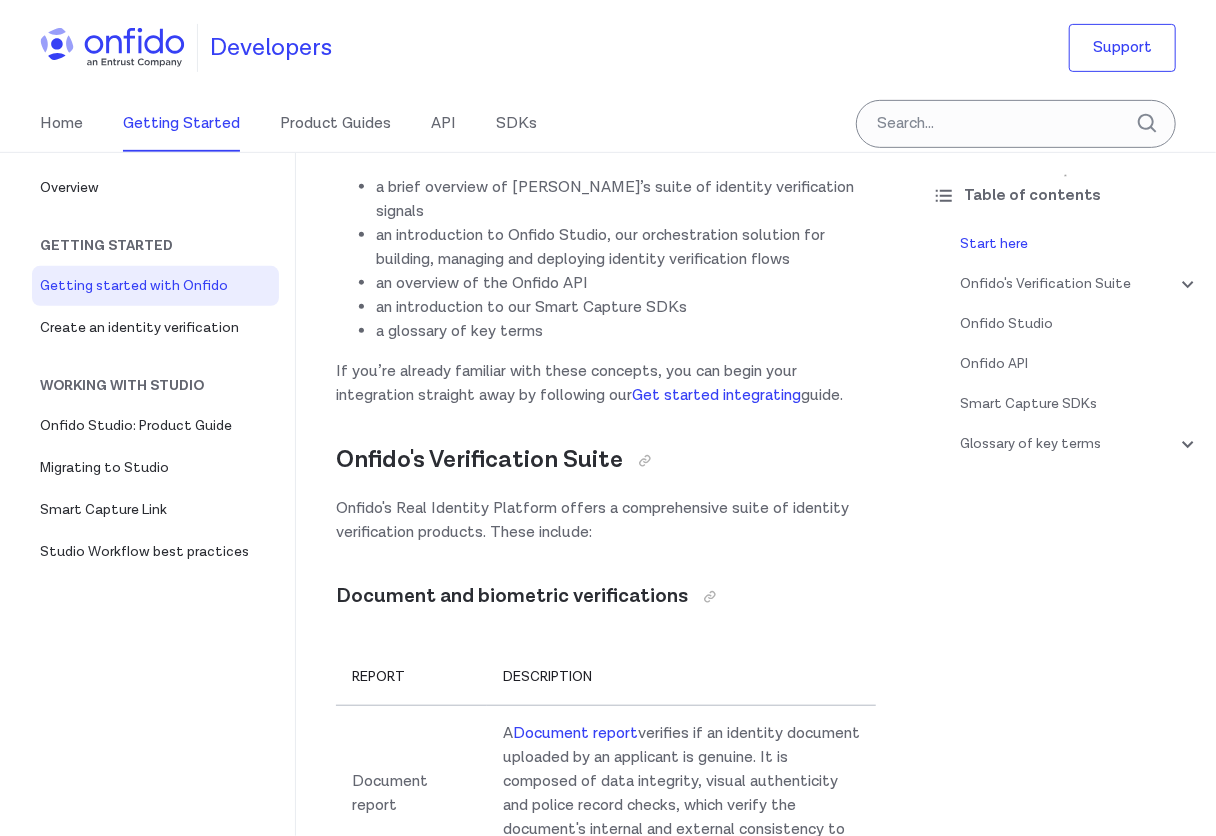 scroll, scrollTop: 400, scrollLeft: 0, axis: vertical 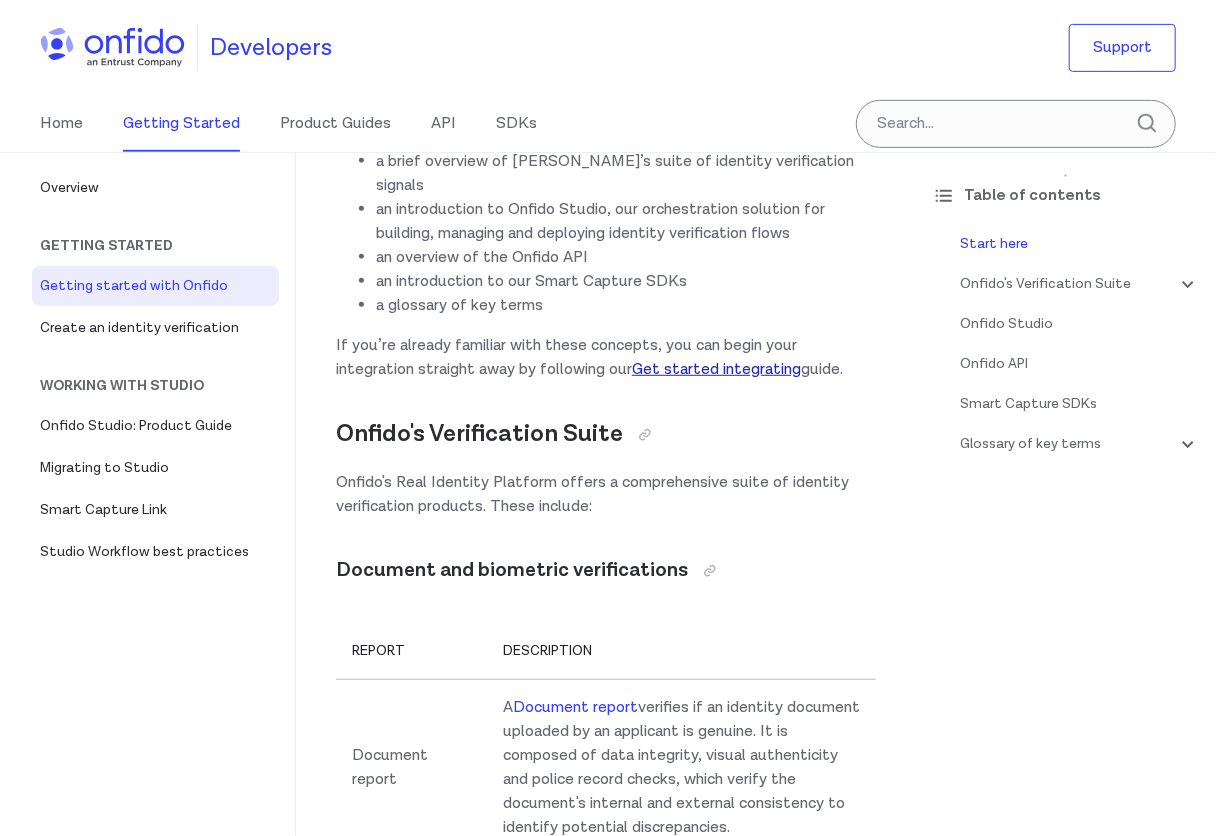 click on "Get started integrating" at bounding box center (716, 369) 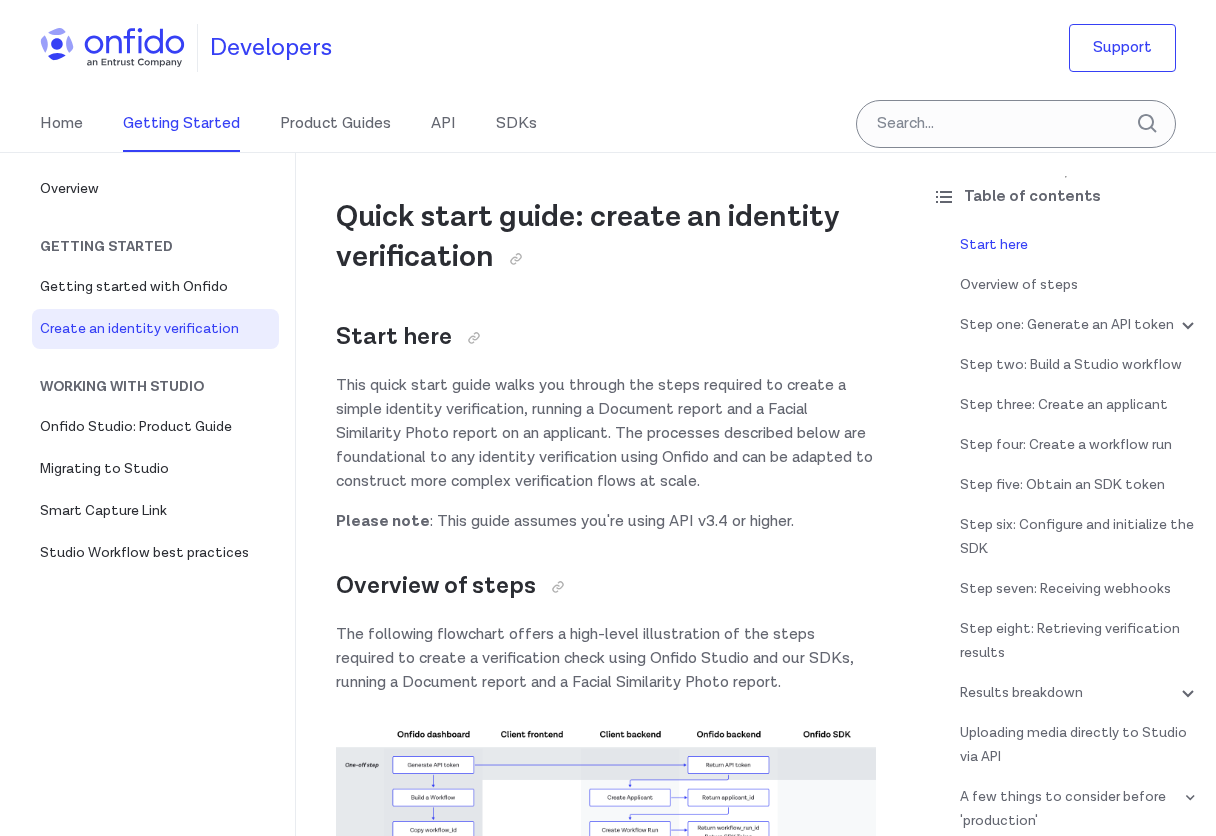 scroll, scrollTop: 0, scrollLeft: 0, axis: both 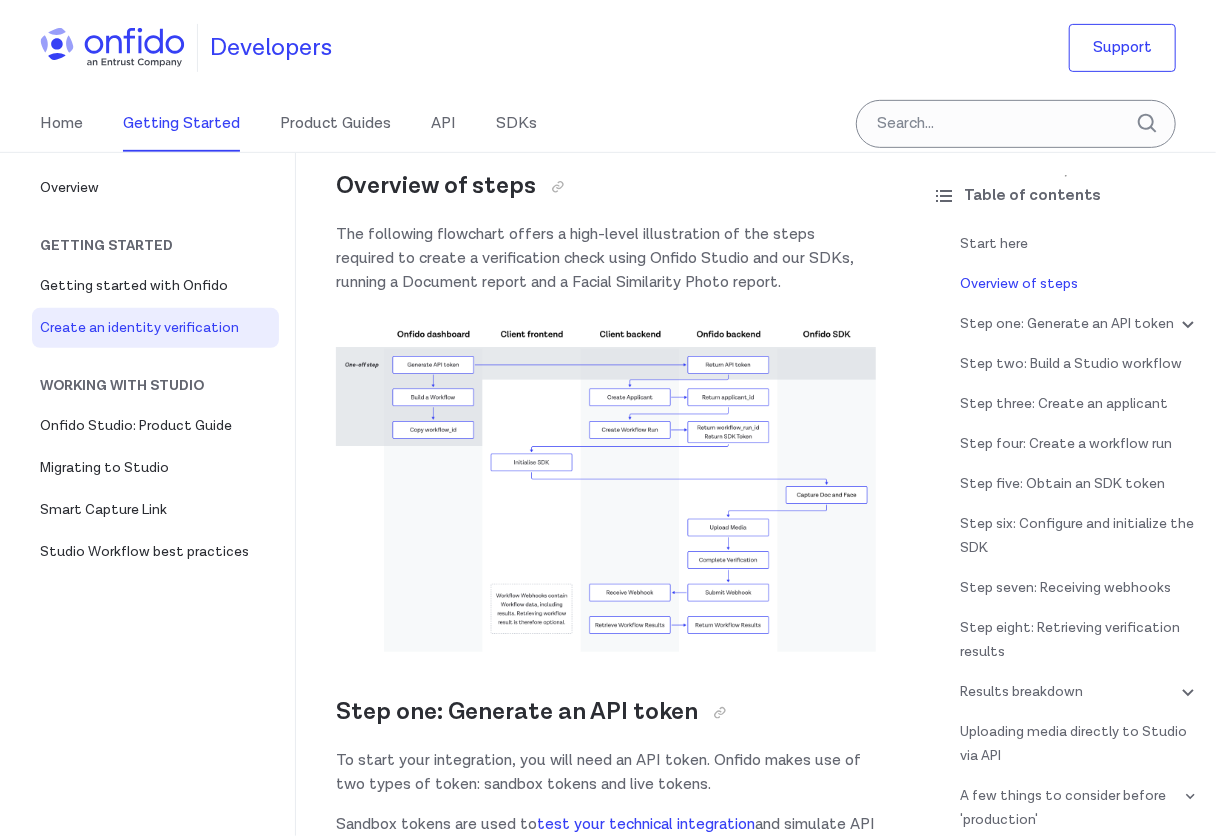 click at bounding box center [606, 481] 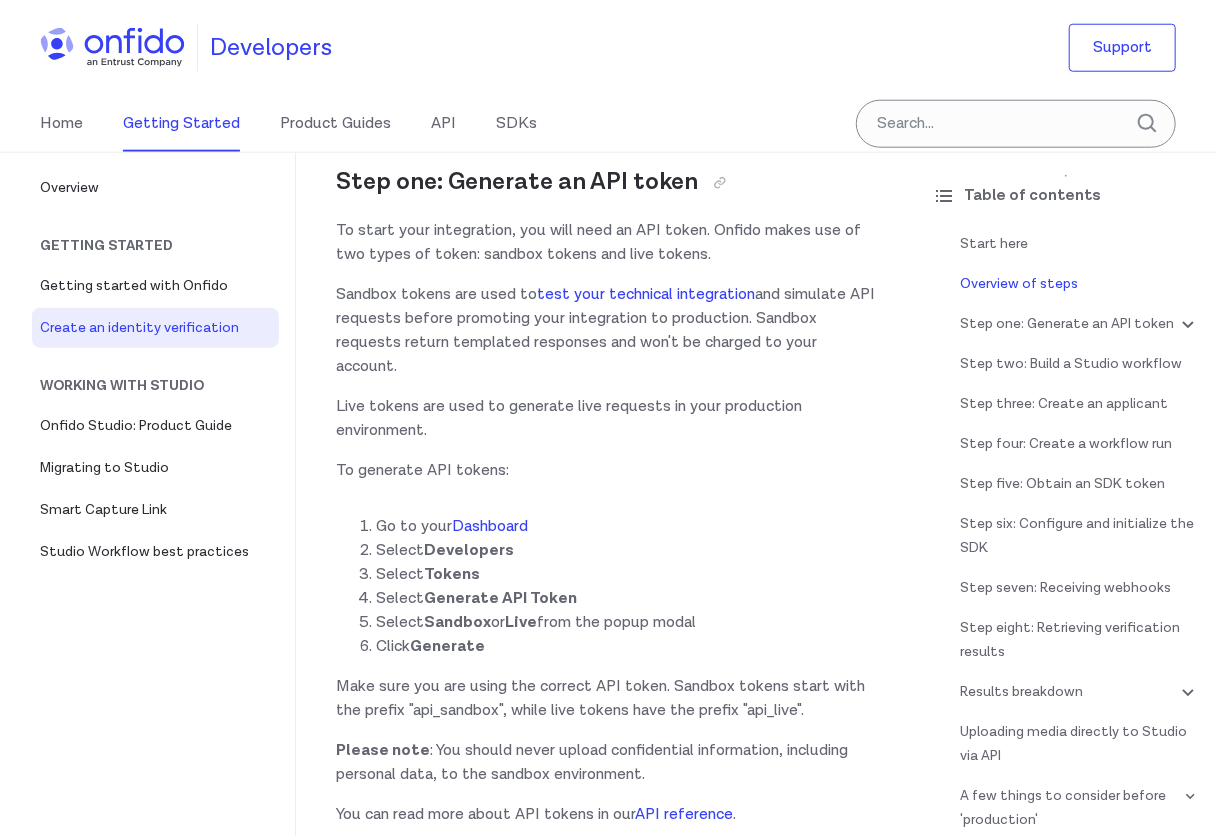 scroll, scrollTop: 1000, scrollLeft: 0, axis: vertical 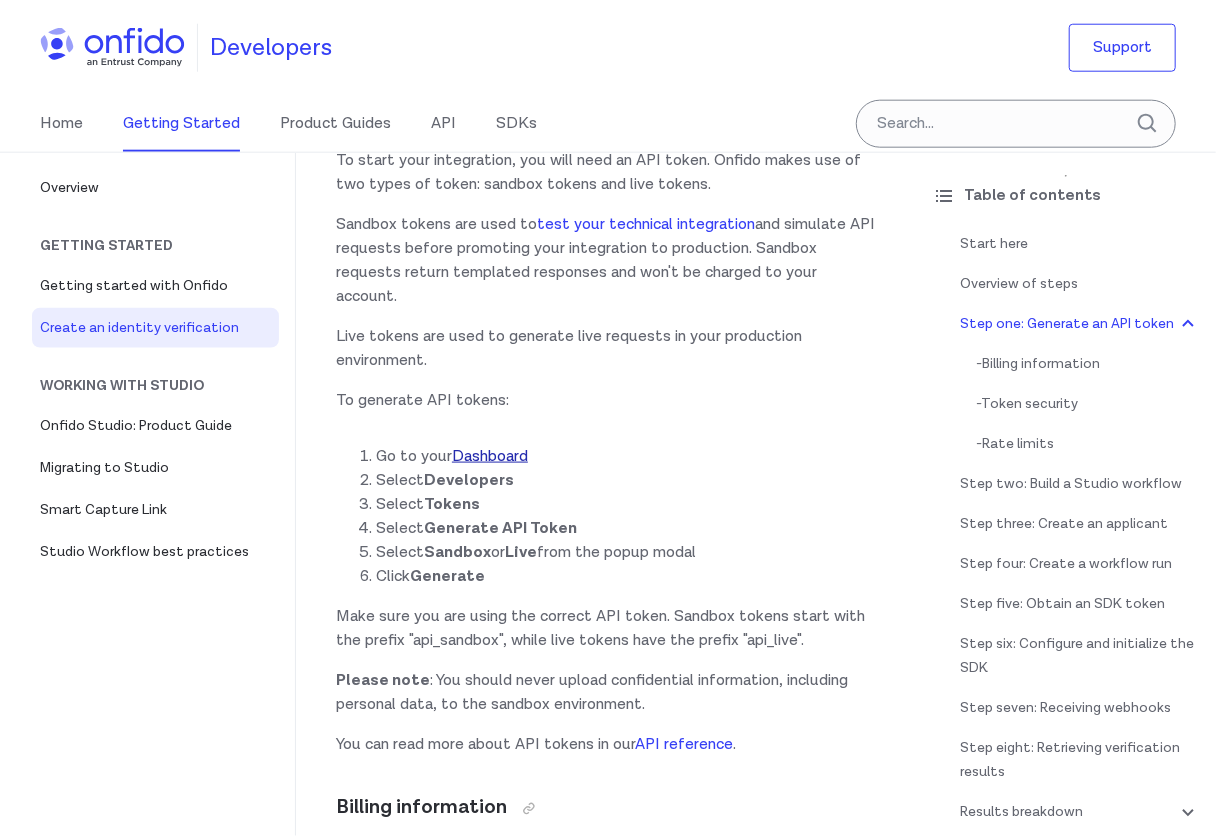 click on "Dashboard" at bounding box center (490, 456) 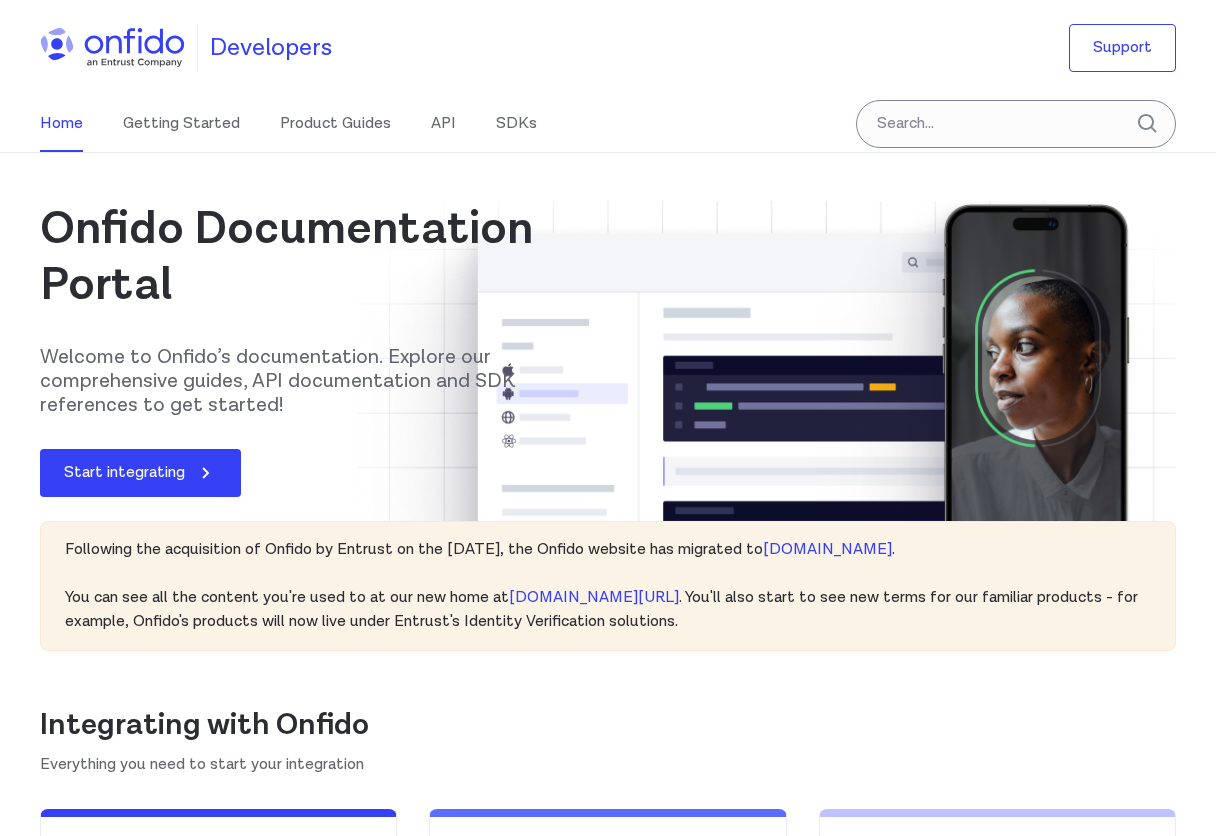 scroll, scrollTop: 0, scrollLeft: 0, axis: both 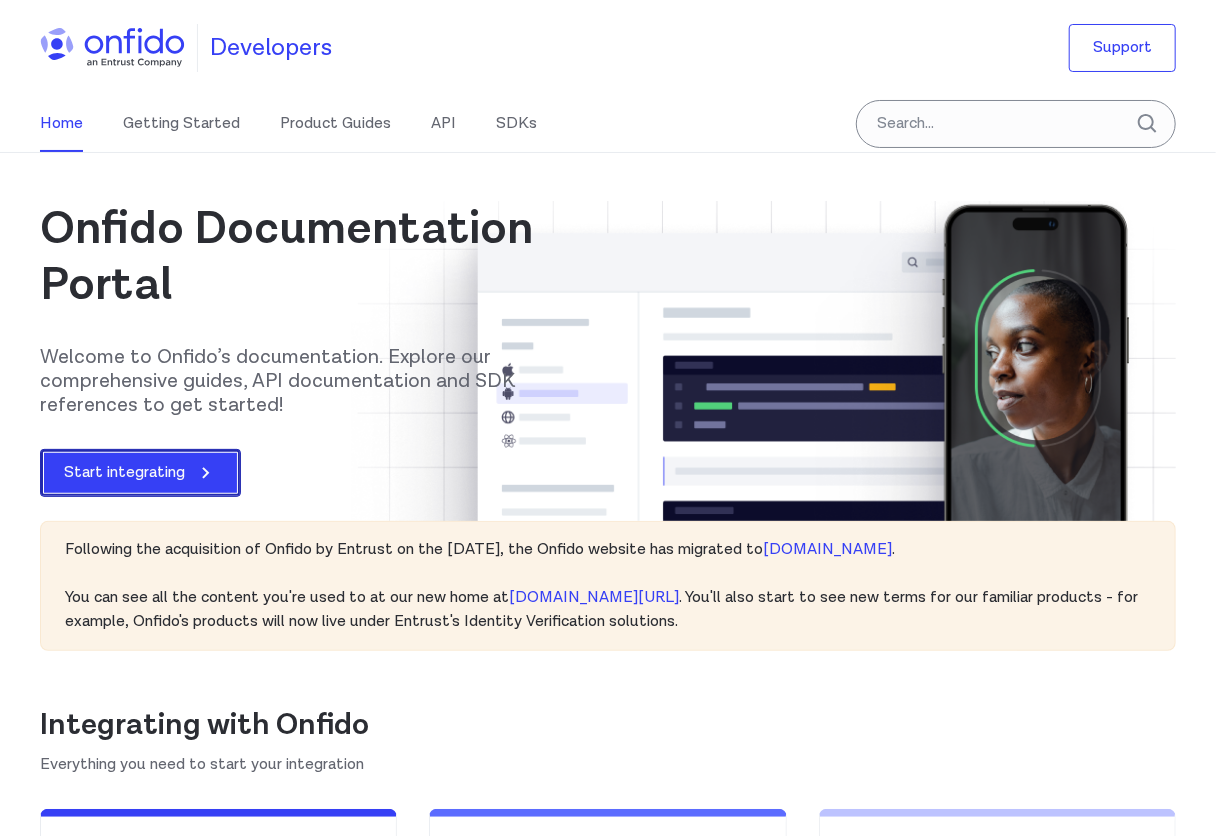 click on "Start integrating" at bounding box center [140, 473] 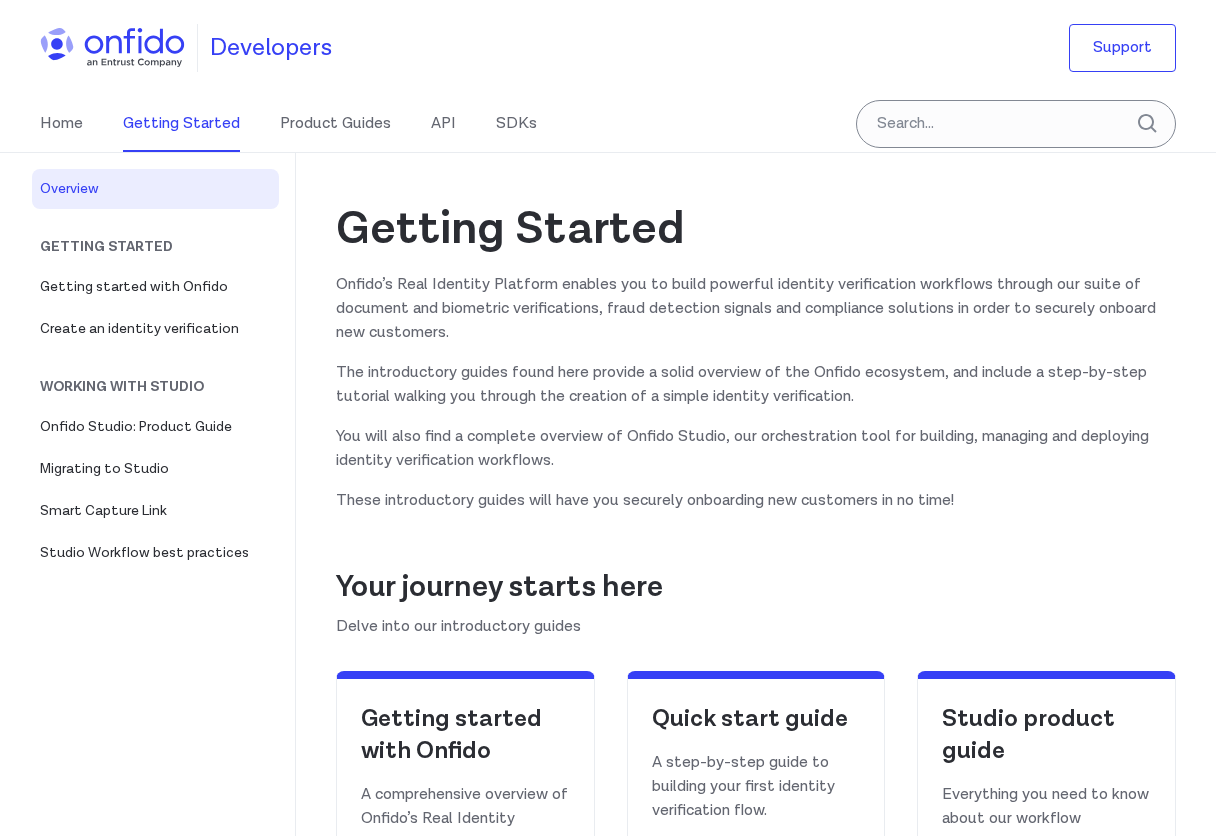 scroll, scrollTop: 0, scrollLeft: 0, axis: both 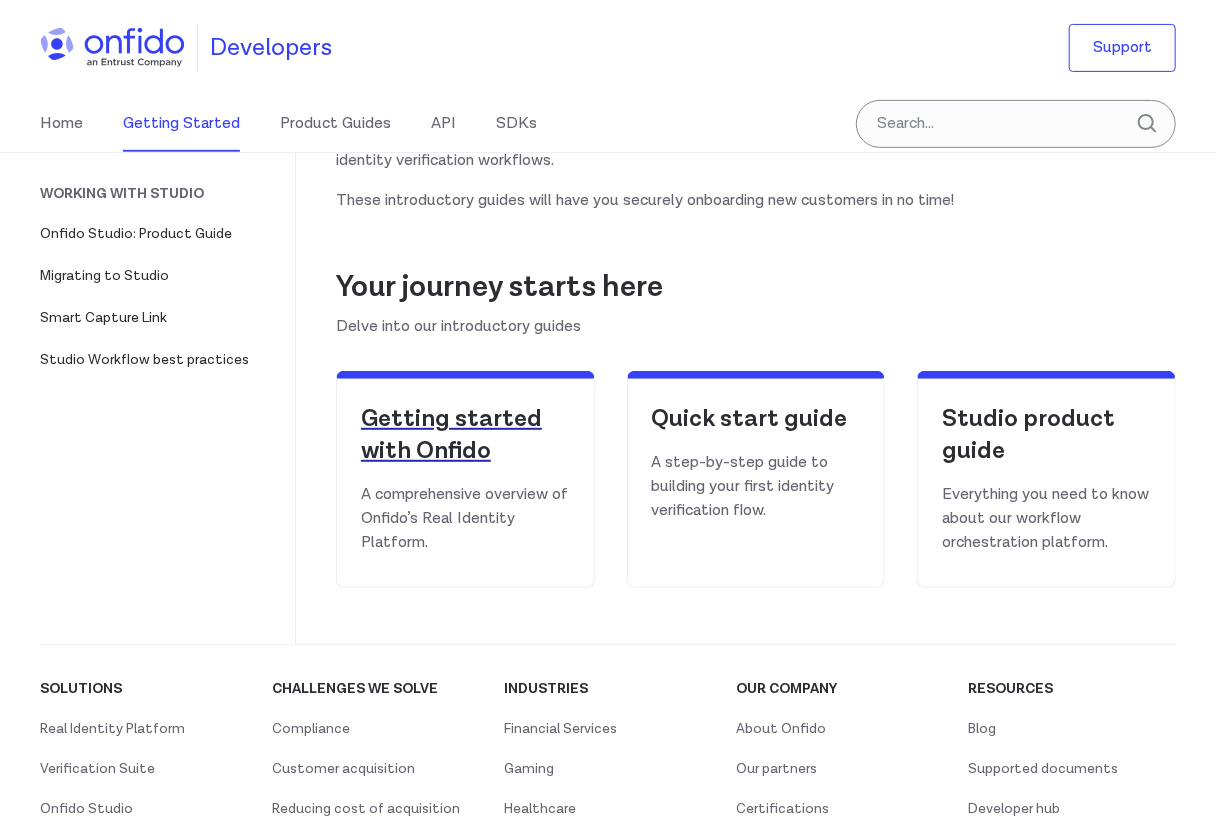 click on "Getting started with Onfido" at bounding box center (465, 435) 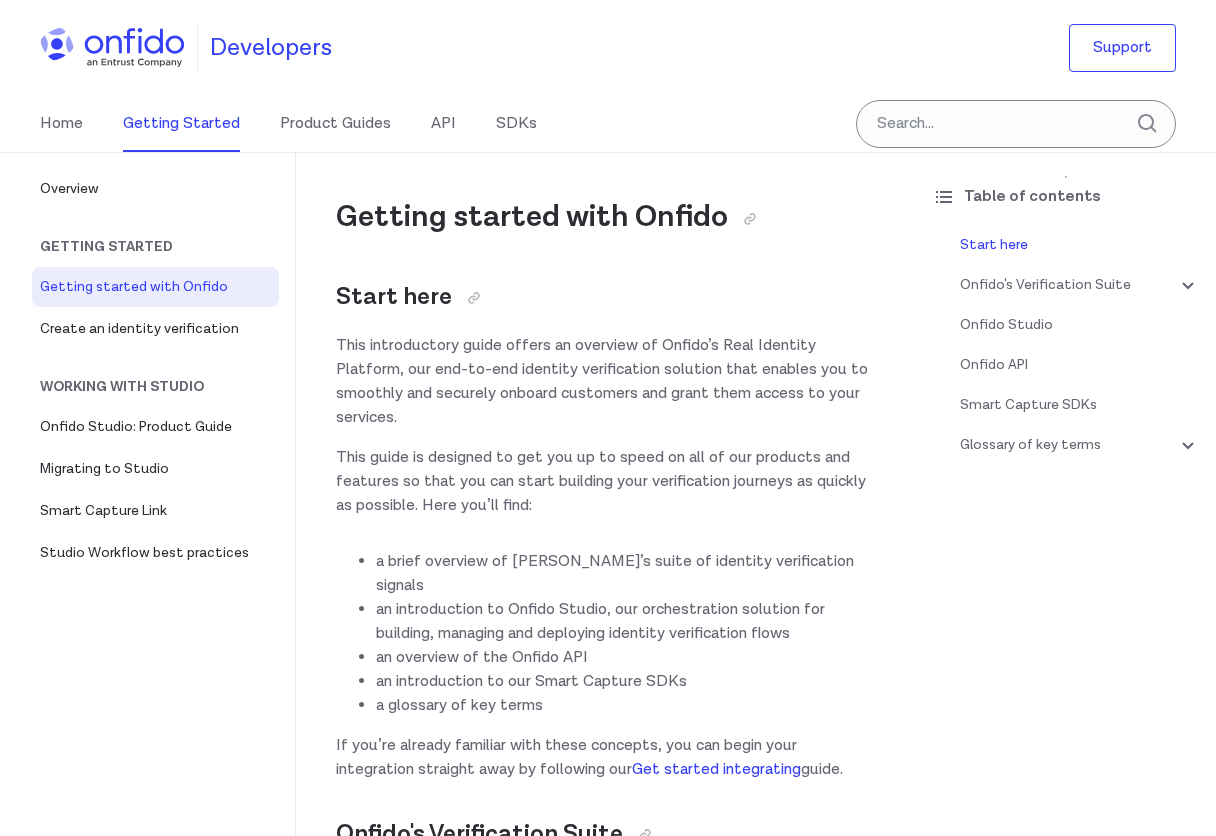 scroll, scrollTop: 0, scrollLeft: 0, axis: both 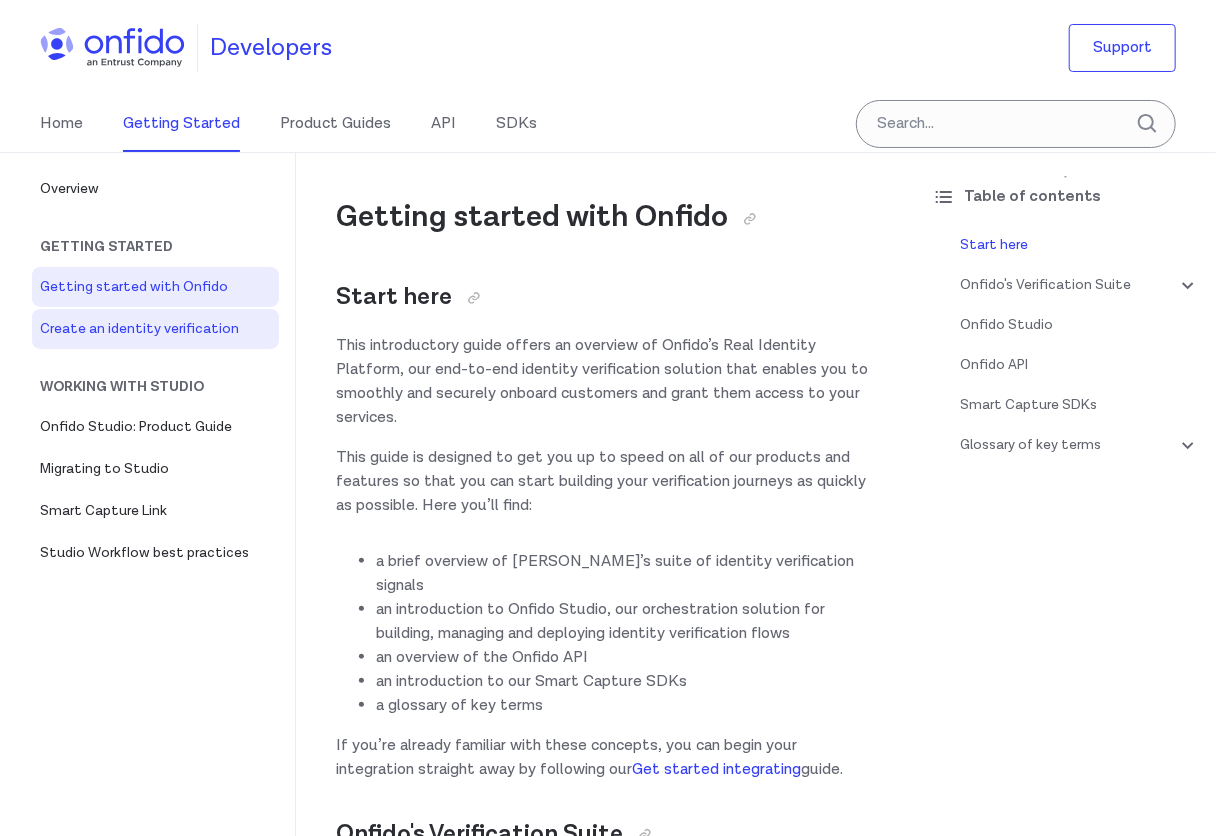 click on "Create an identity verification" at bounding box center (155, 329) 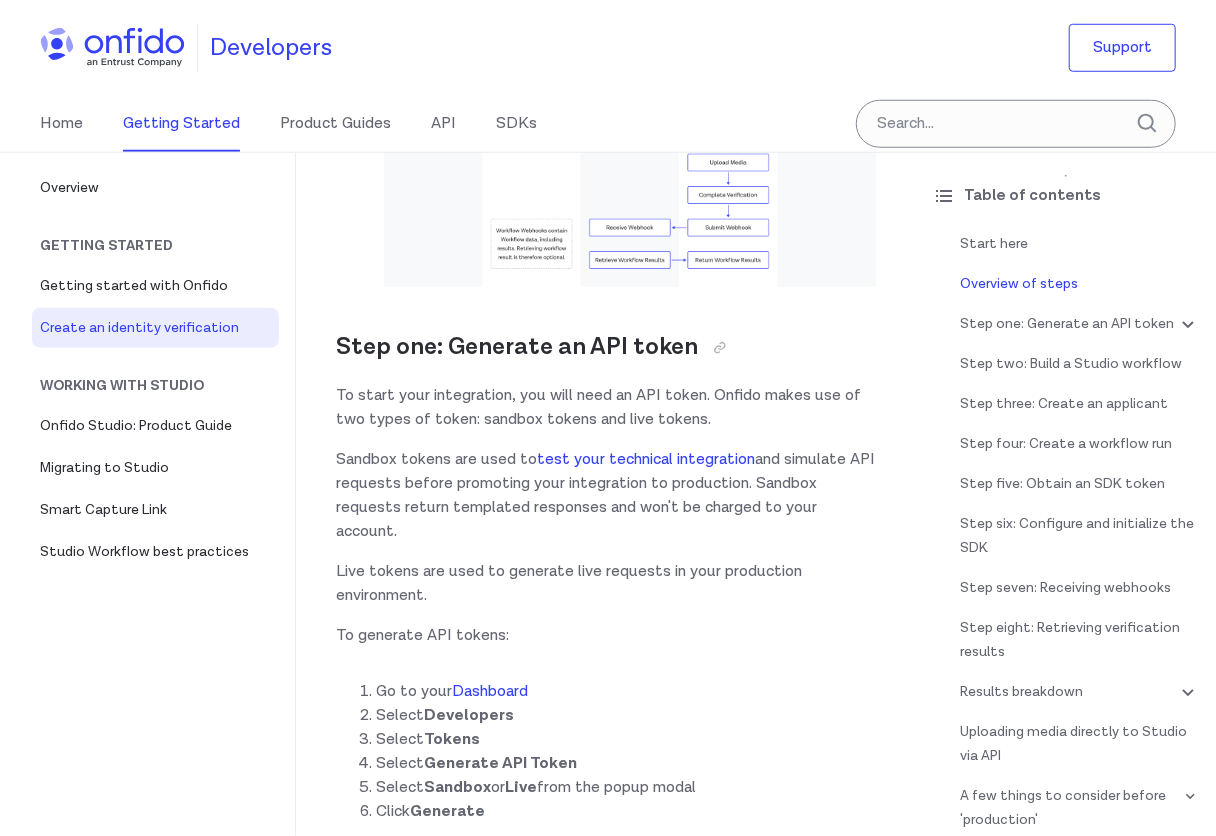 scroll, scrollTop: 800, scrollLeft: 0, axis: vertical 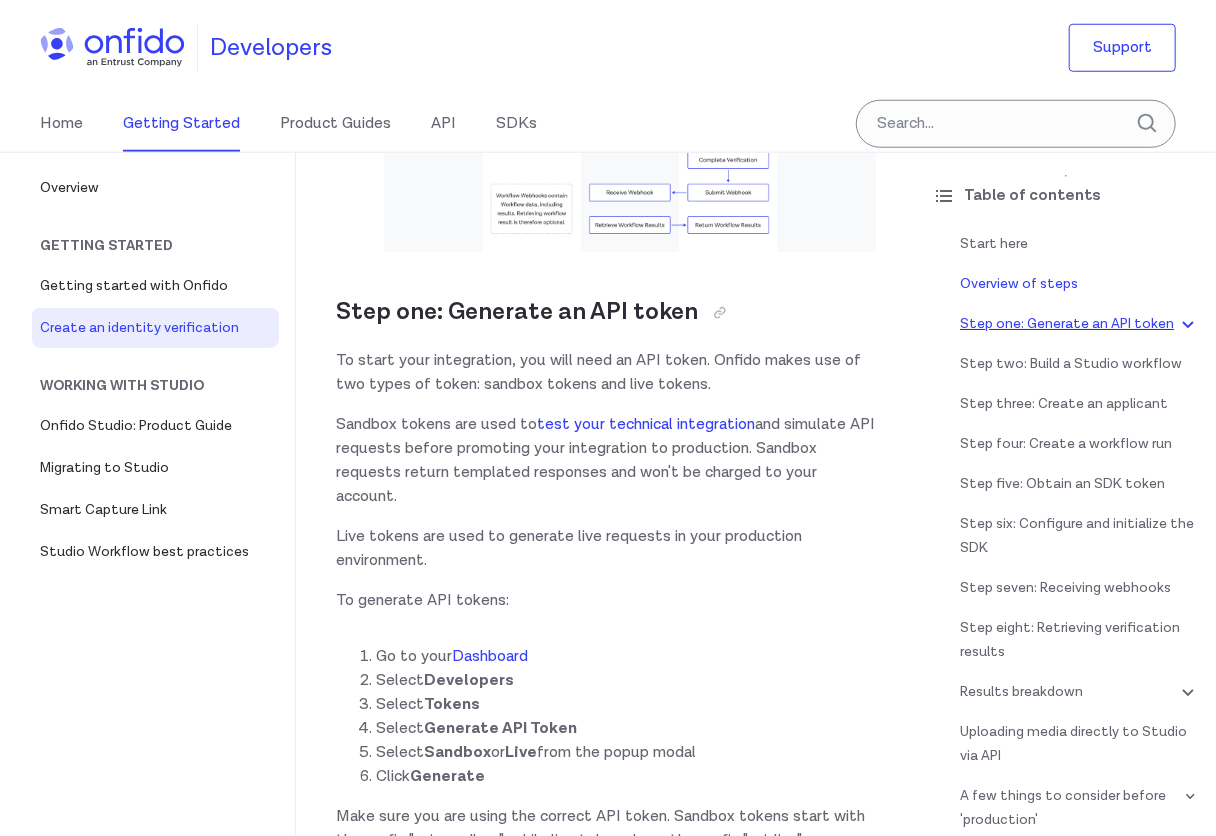 click on "Step one: Generate an API token" at bounding box center [1080, 324] 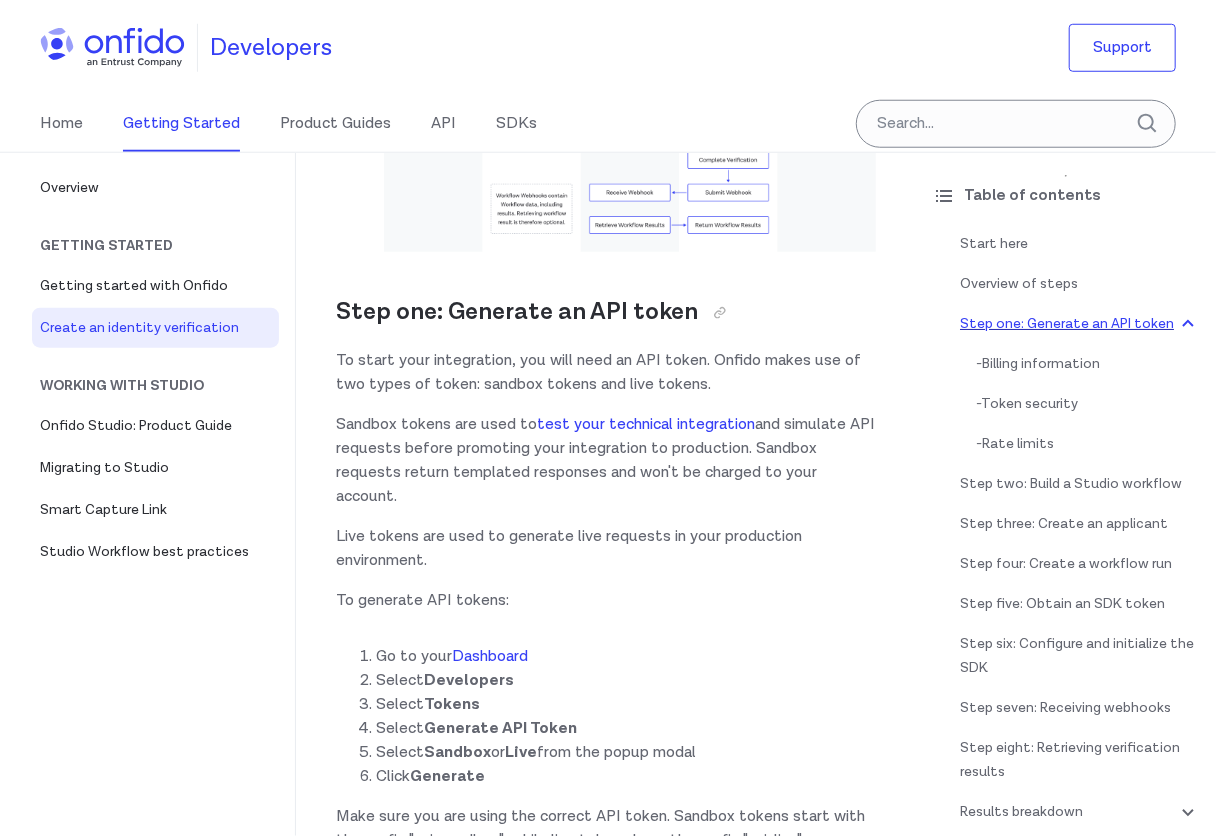 scroll, scrollTop: 870, scrollLeft: 0, axis: vertical 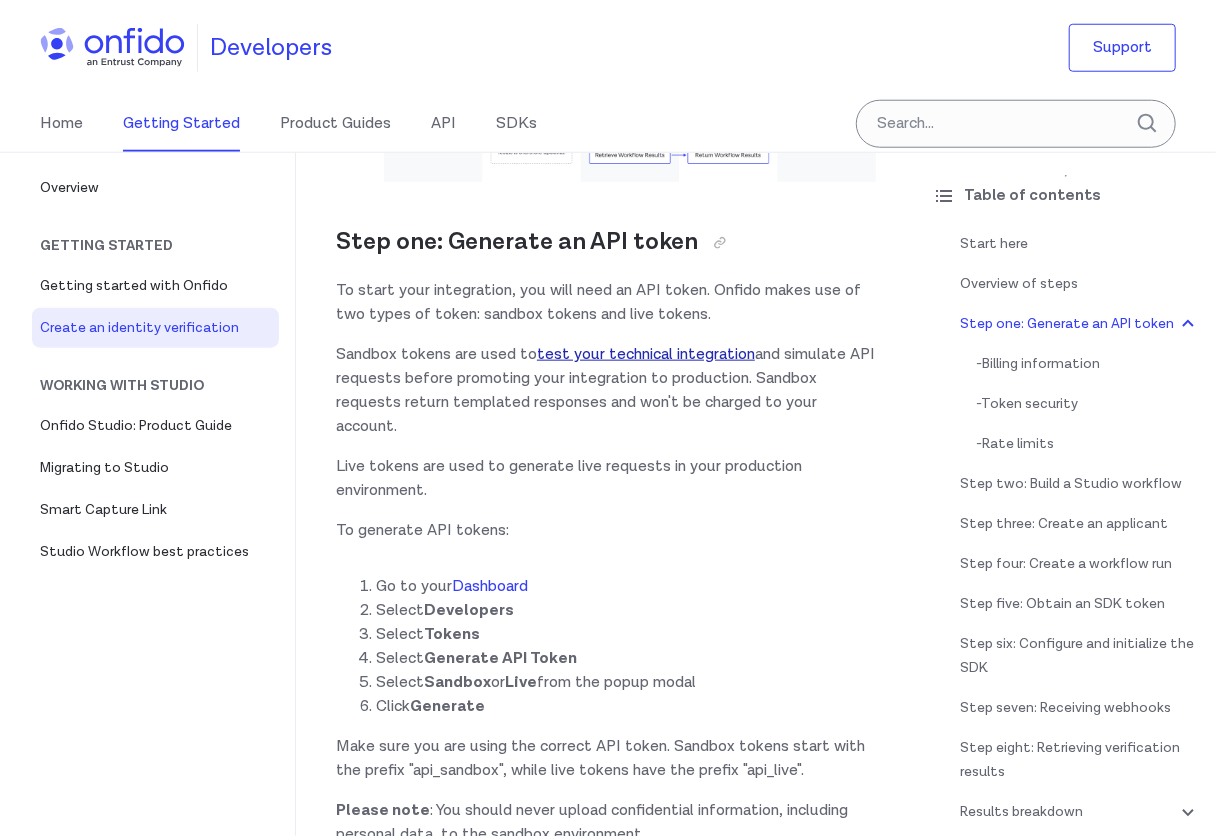 click on "test your technical integration" at bounding box center (646, 354) 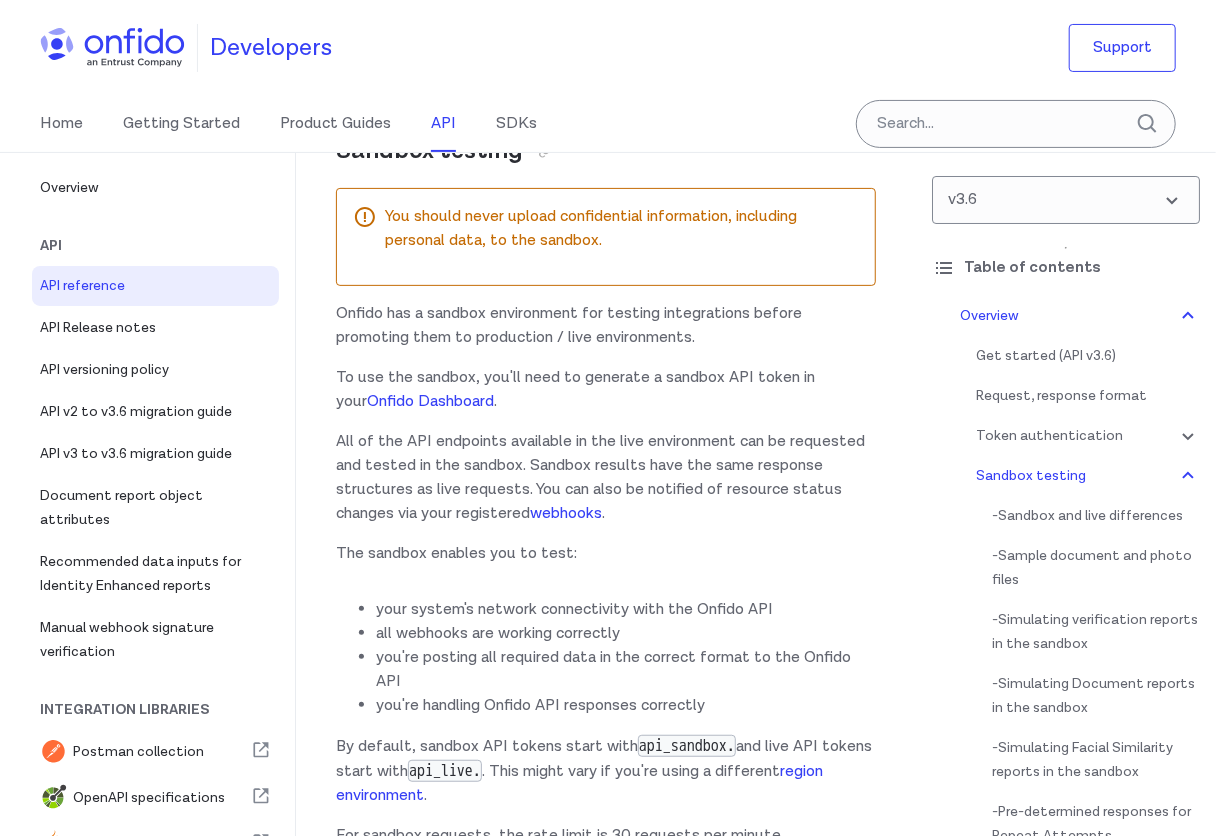 scroll, scrollTop: 3671, scrollLeft: 0, axis: vertical 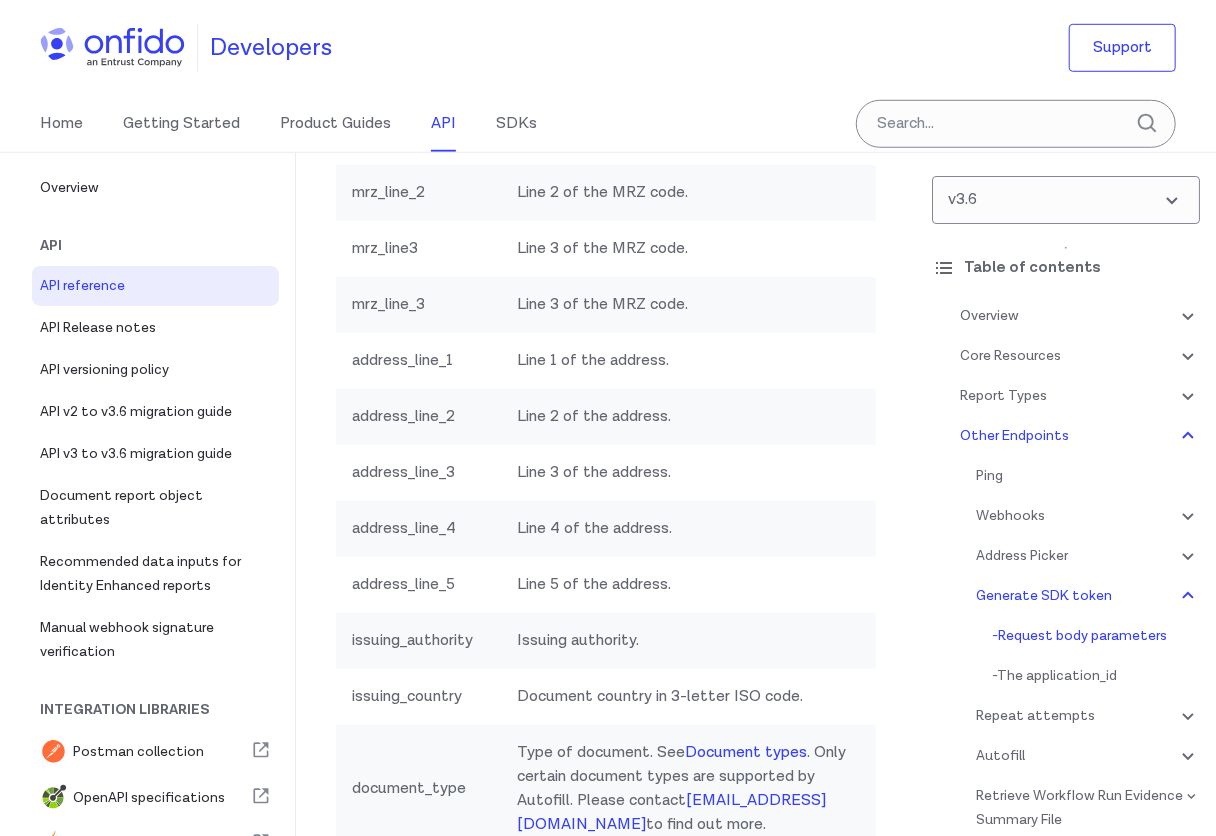 click 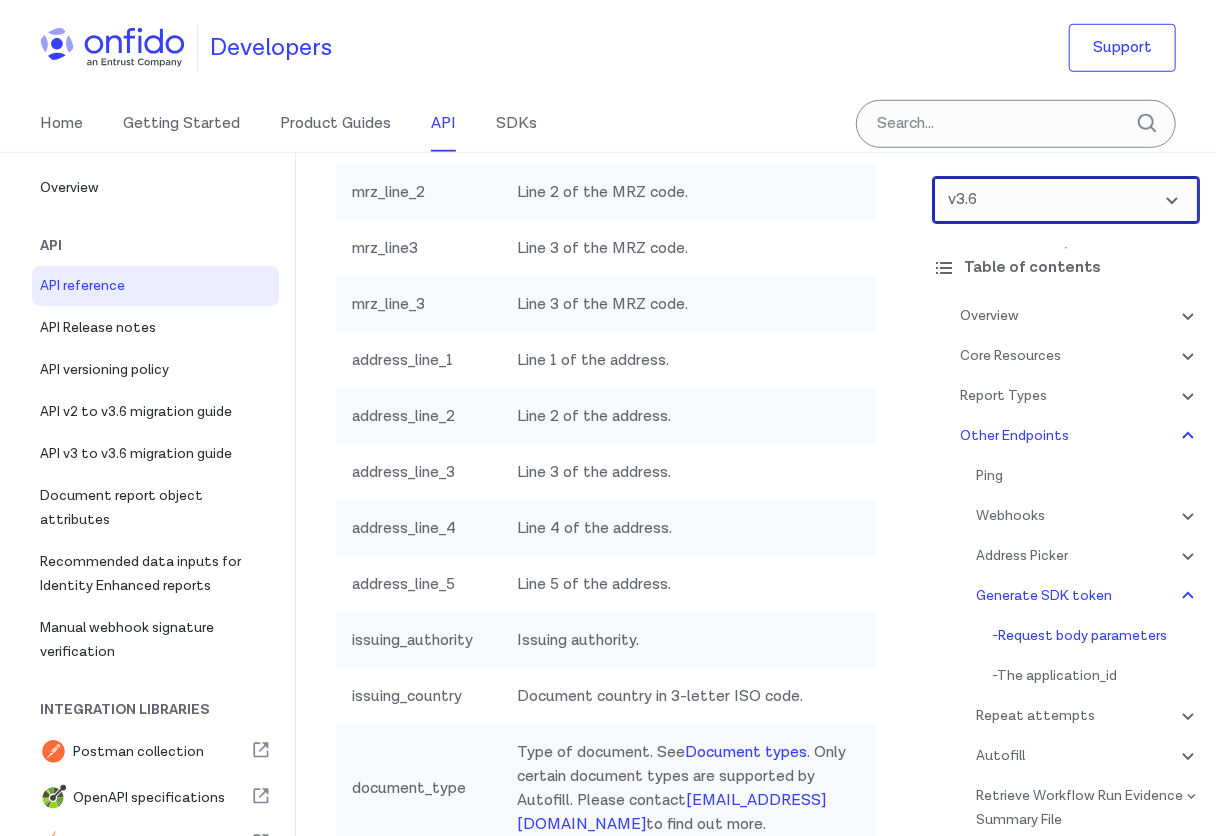click at bounding box center (1066, 200) 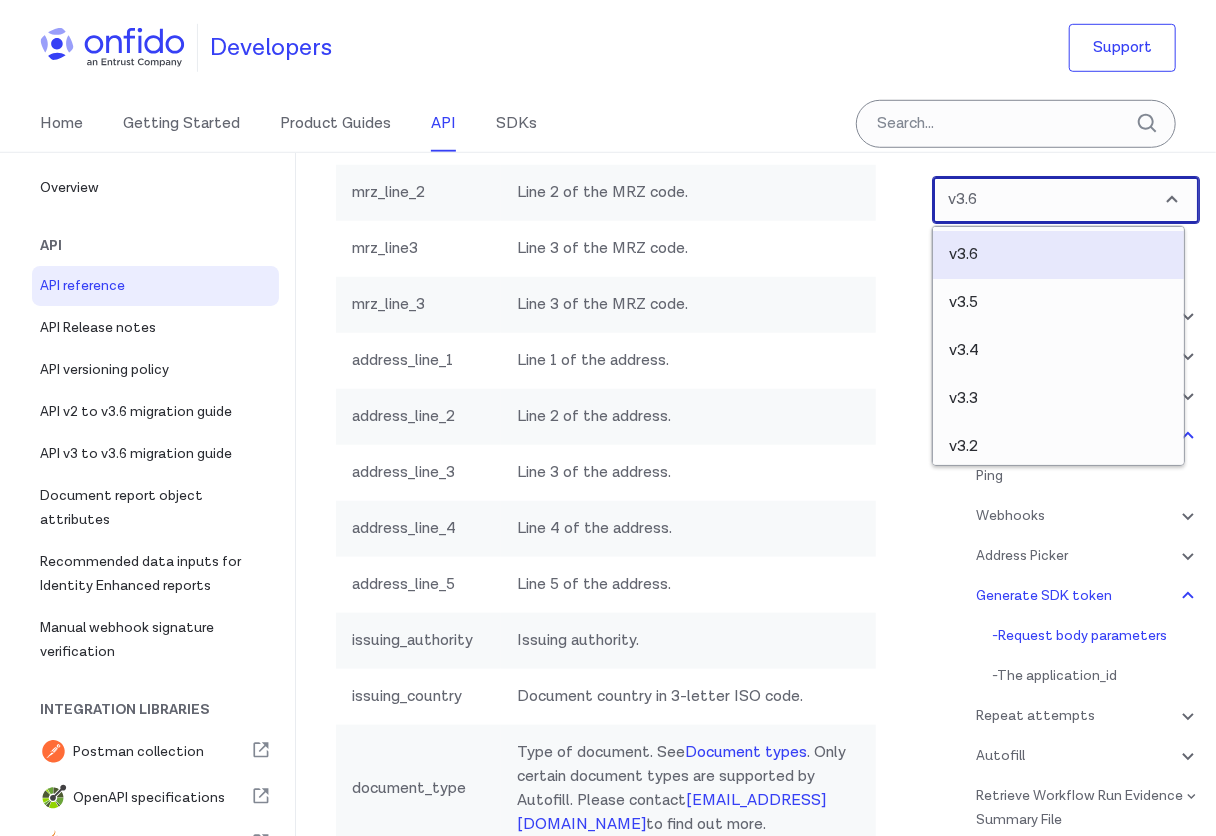 click at bounding box center [1066, 200] 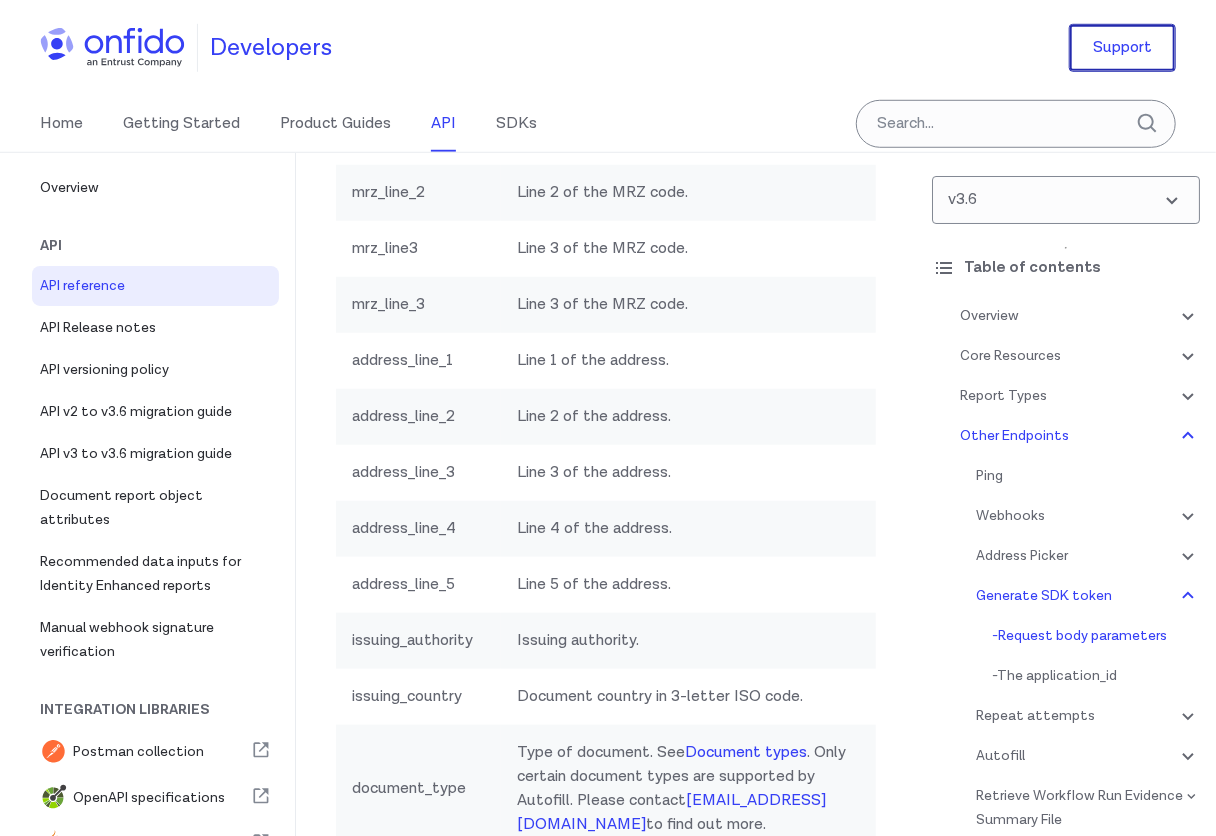 click on "Support" at bounding box center [1122, 48] 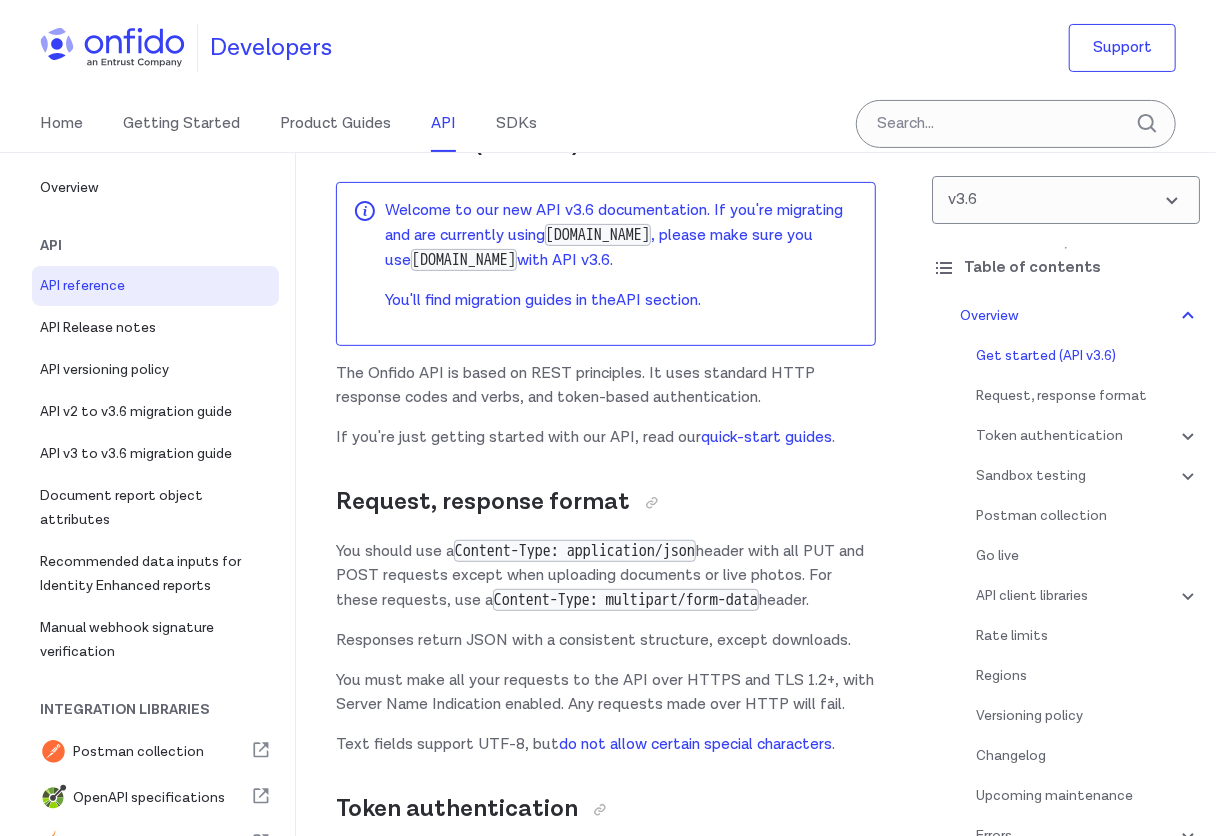 scroll, scrollTop: 152, scrollLeft: 0, axis: vertical 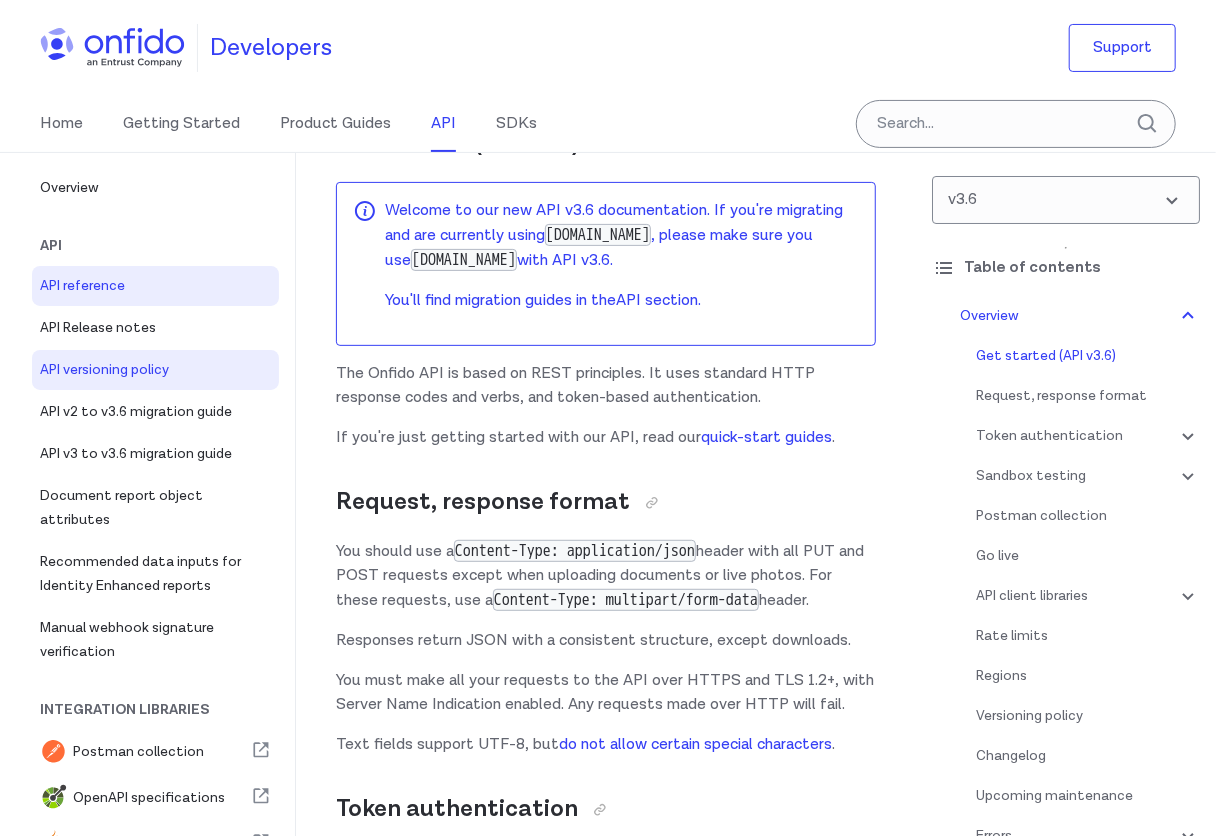 click on "API versioning policy" at bounding box center (155, 370) 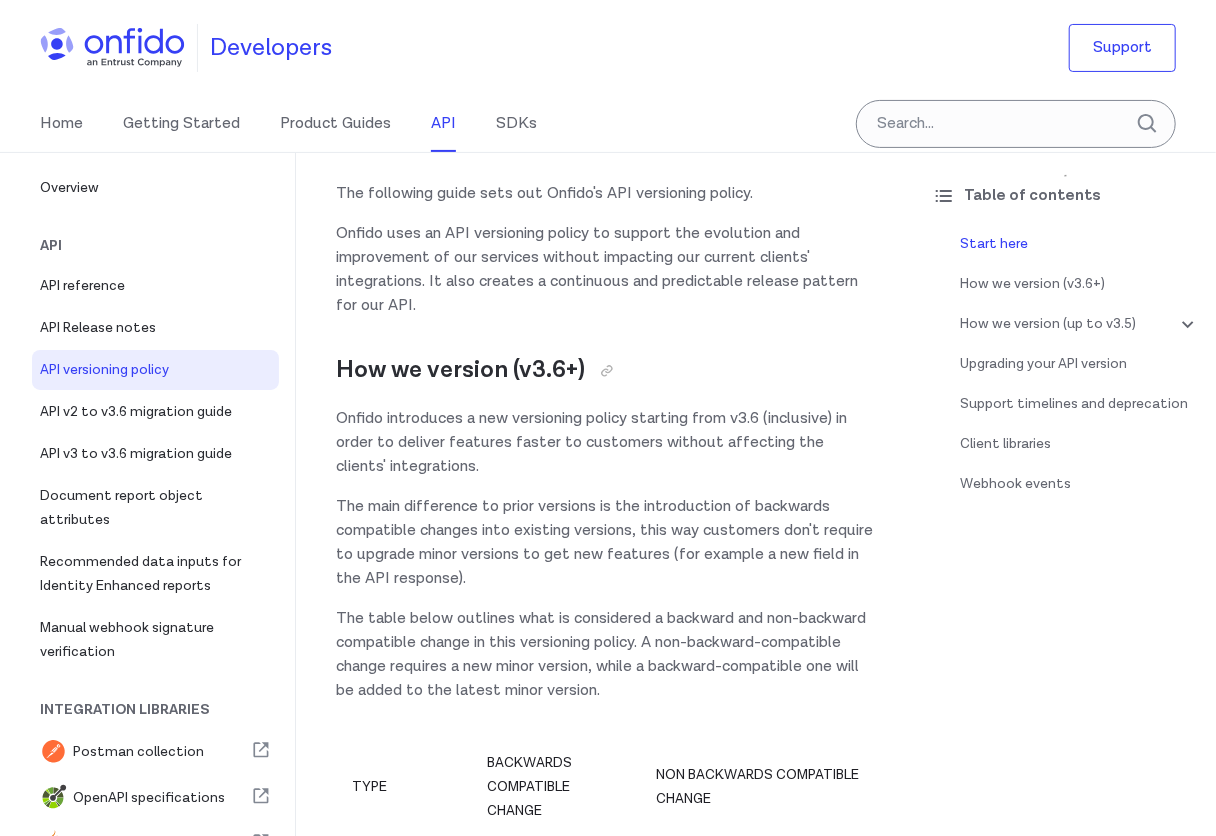 scroll, scrollTop: 0, scrollLeft: 0, axis: both 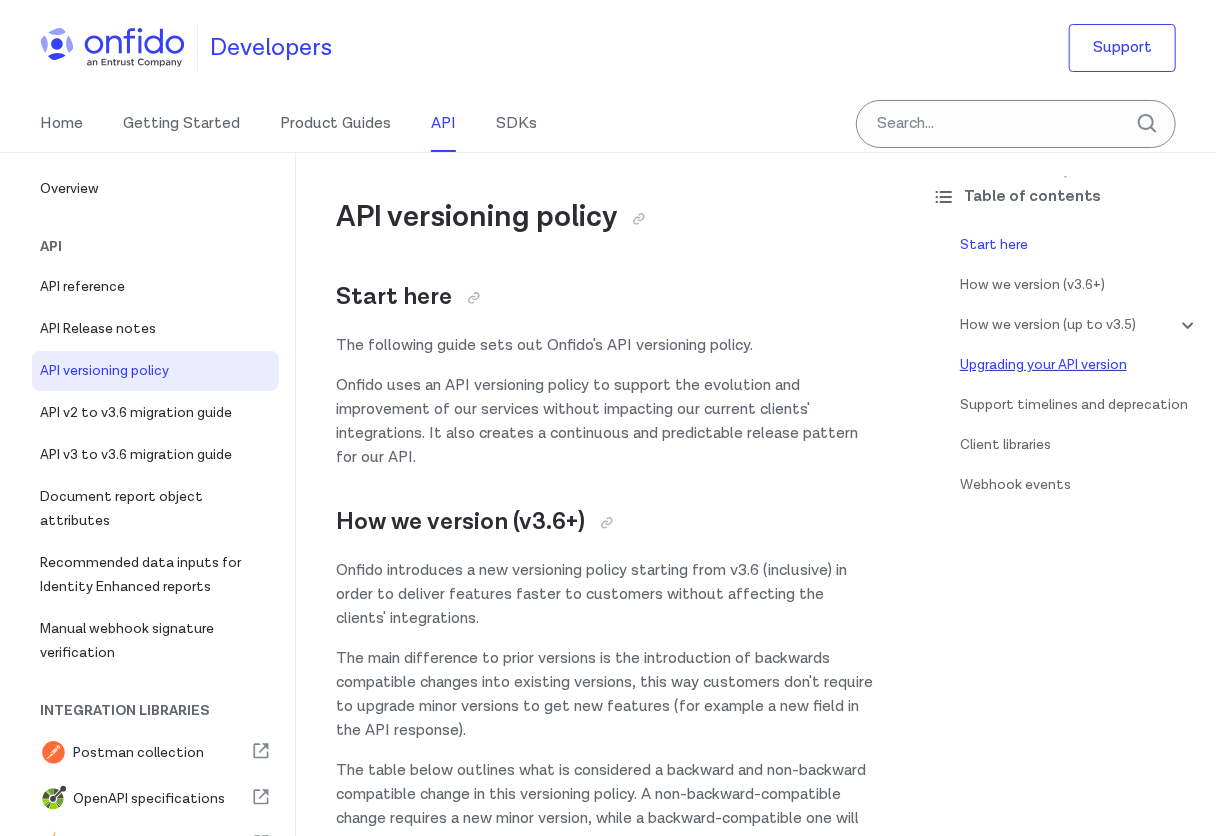 click on "Upgrading your API version" at bounding box center (1080, 365) 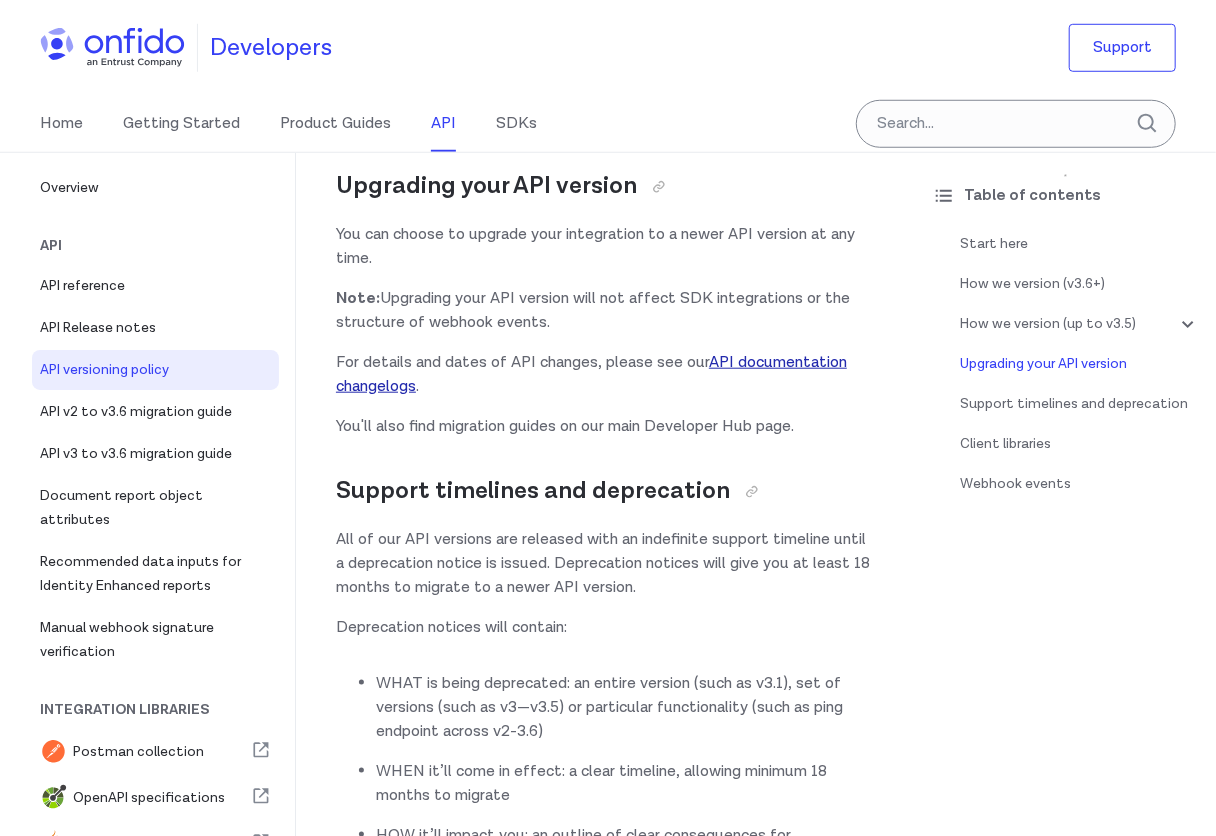 click on "API documentation changelogs" at bounding box center [591, 374] 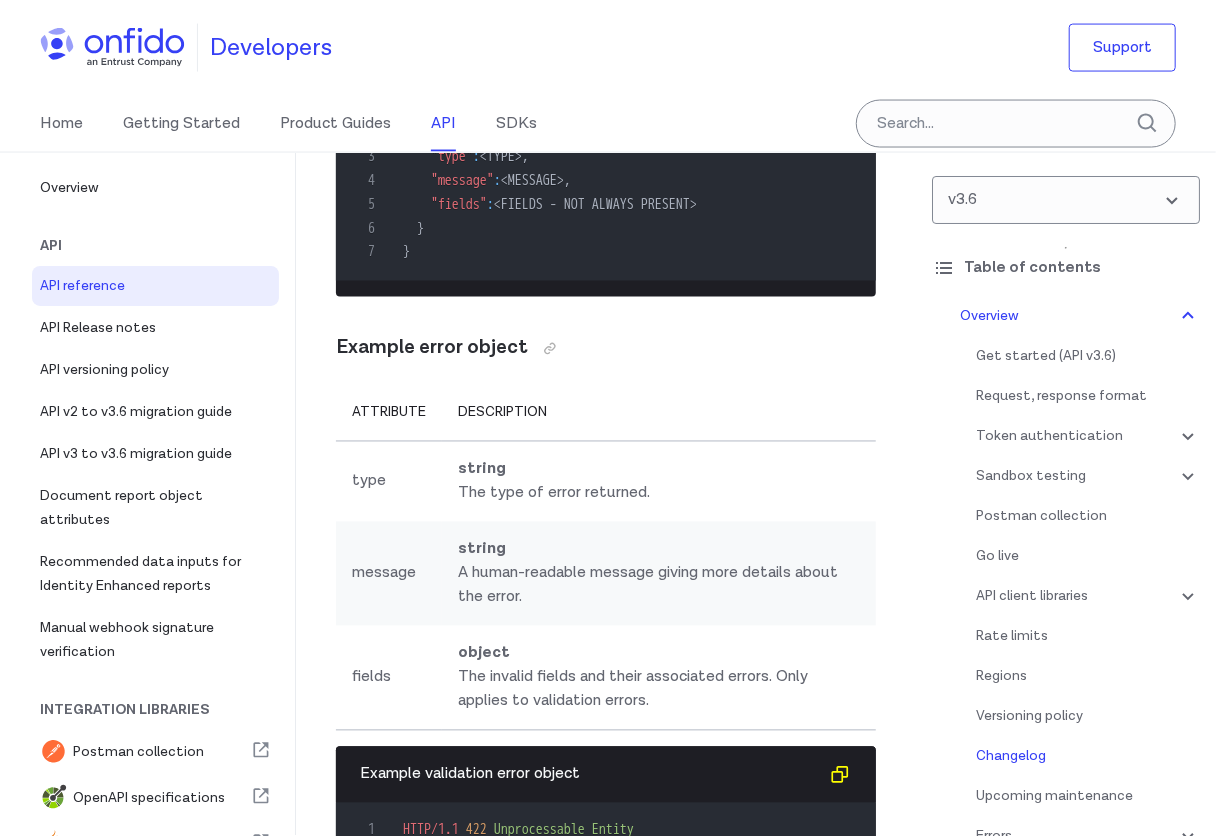 scroll, scrollTop: 19076, scrollLeft: 0, axis: vertical 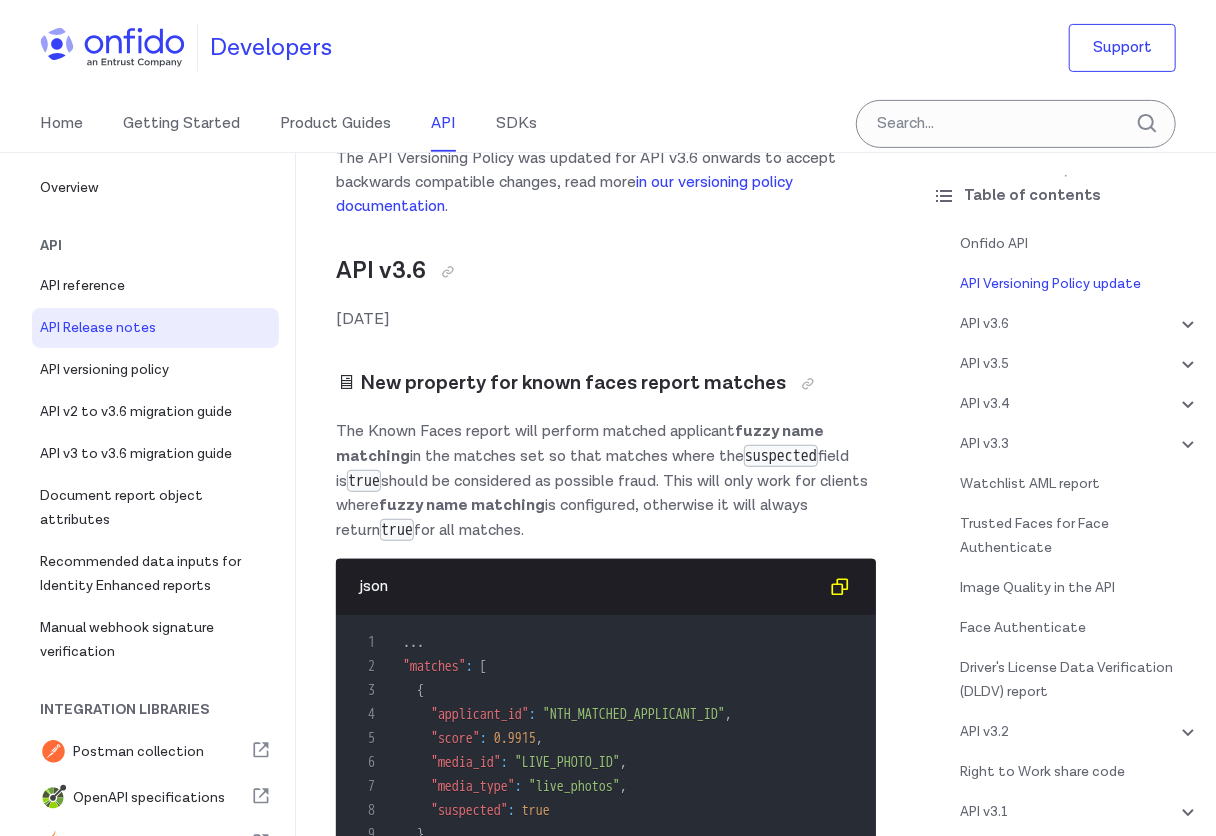 click on "true" at bounding box center (364, 481) 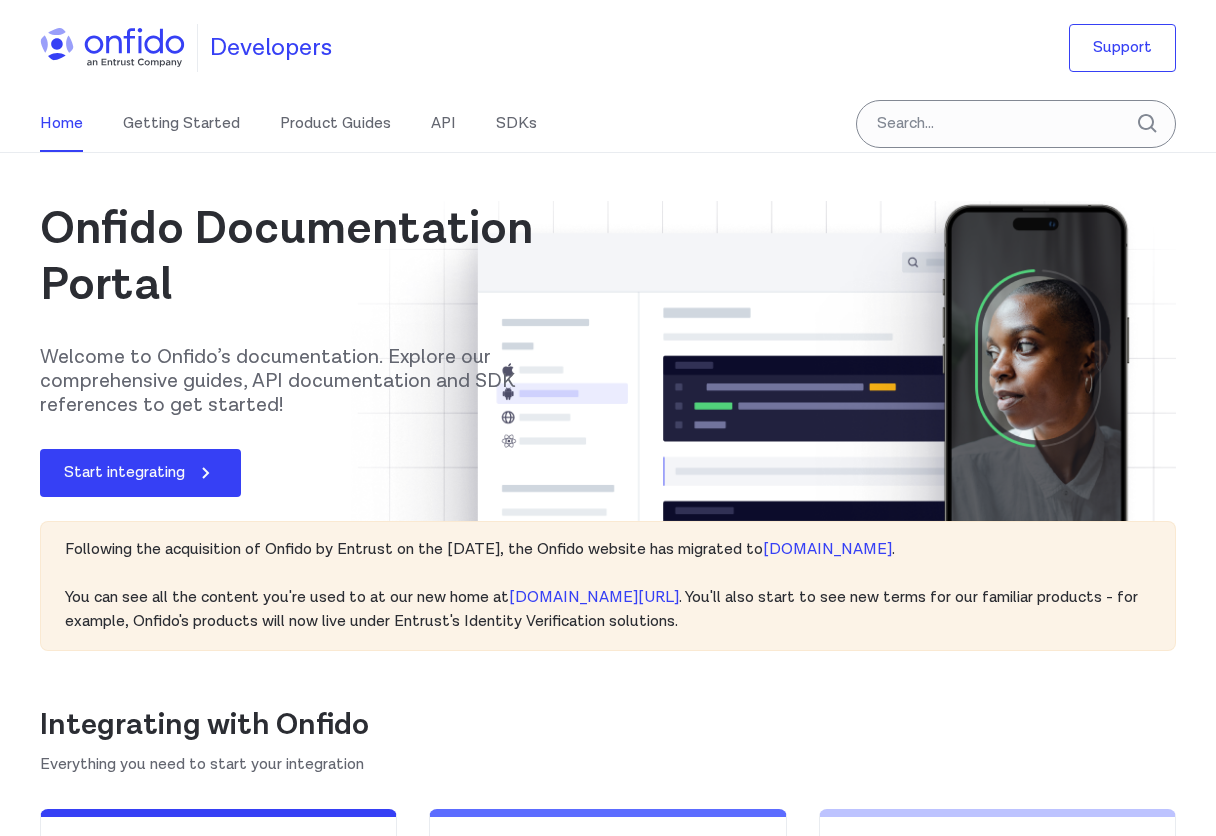 scroll, scrollTop: 0, scrollLeft: 0, axis: both 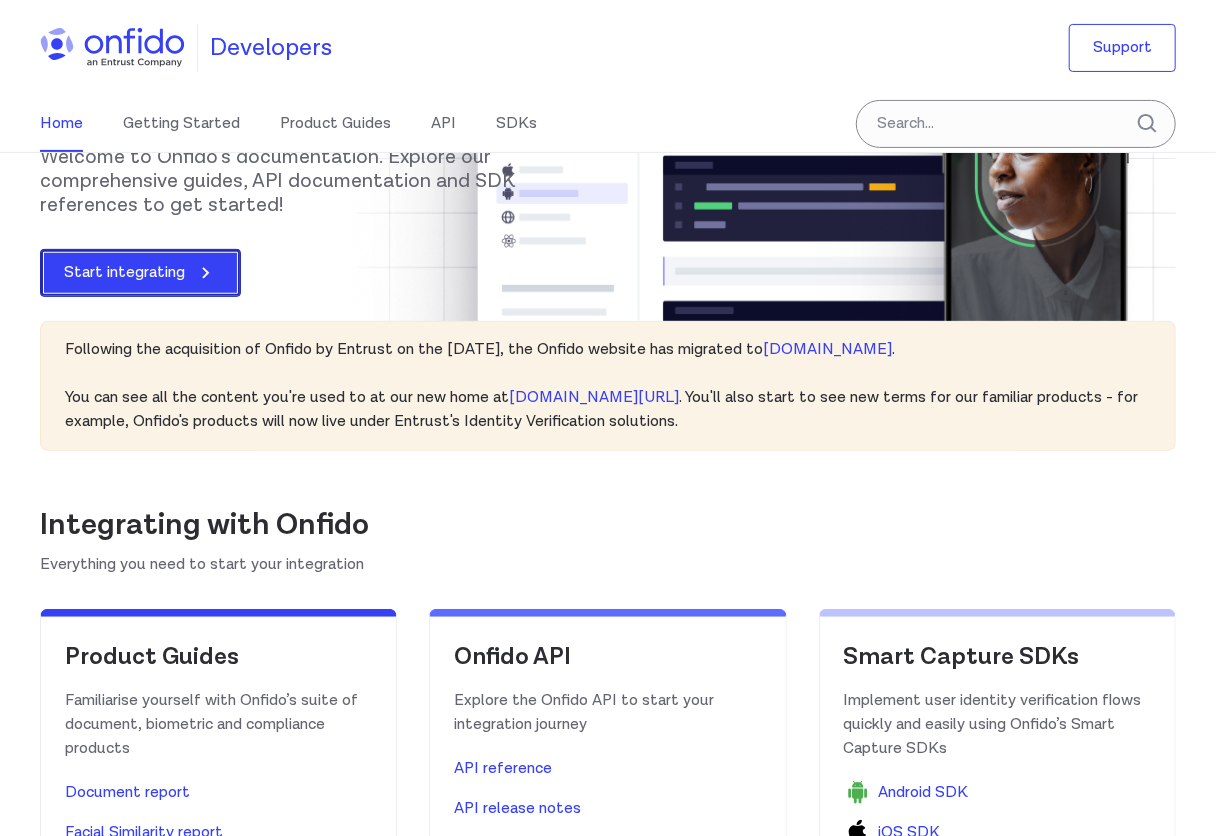 click on "Start integrating" at bounding box center [140, 273] 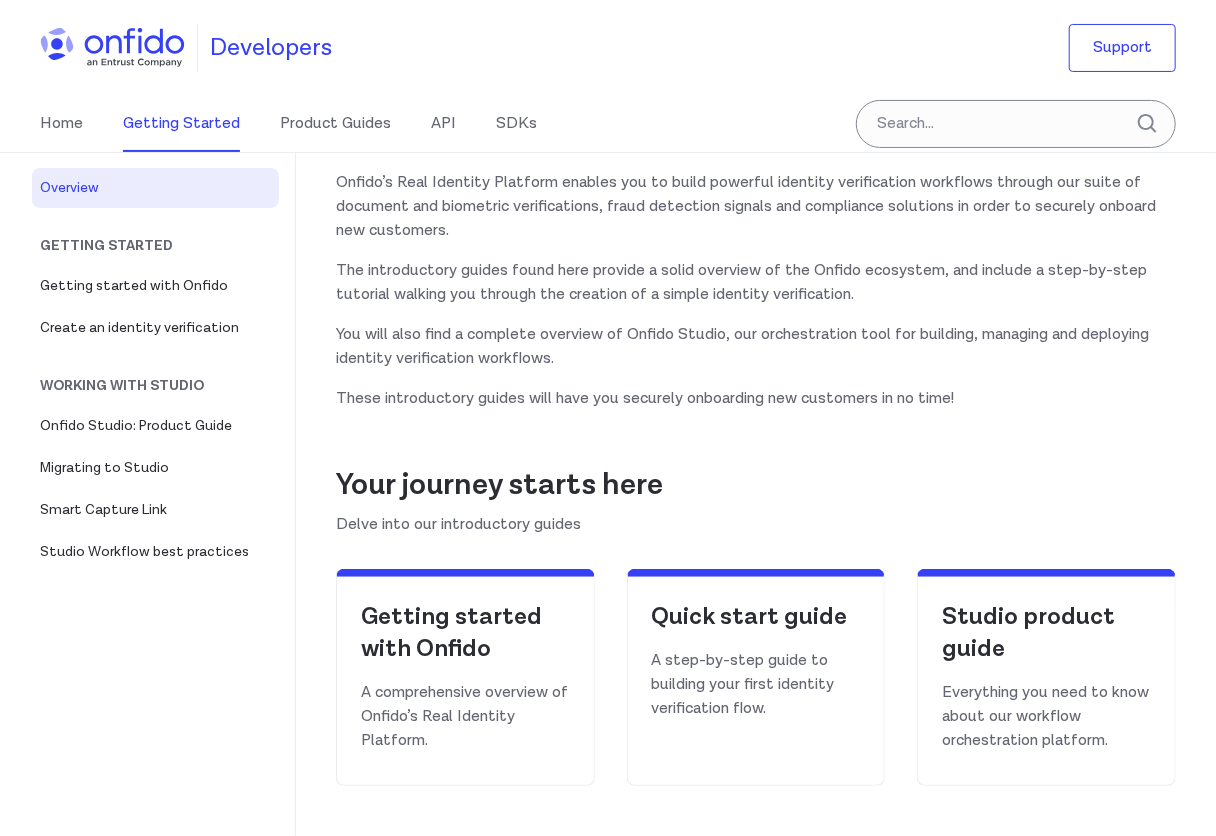 scroll, scrollTop: 0, scrollLeft: 0, axis: both 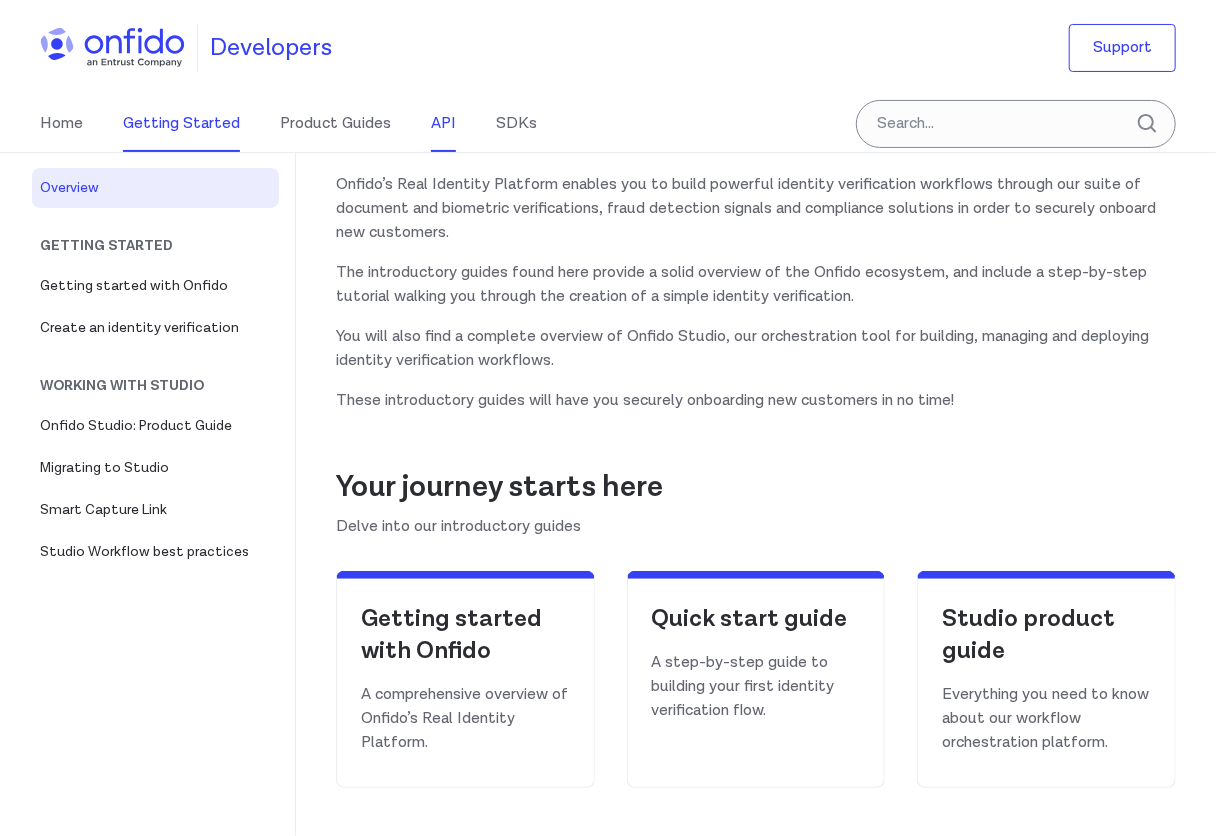 click on "API" at bounding box center (443, 124) 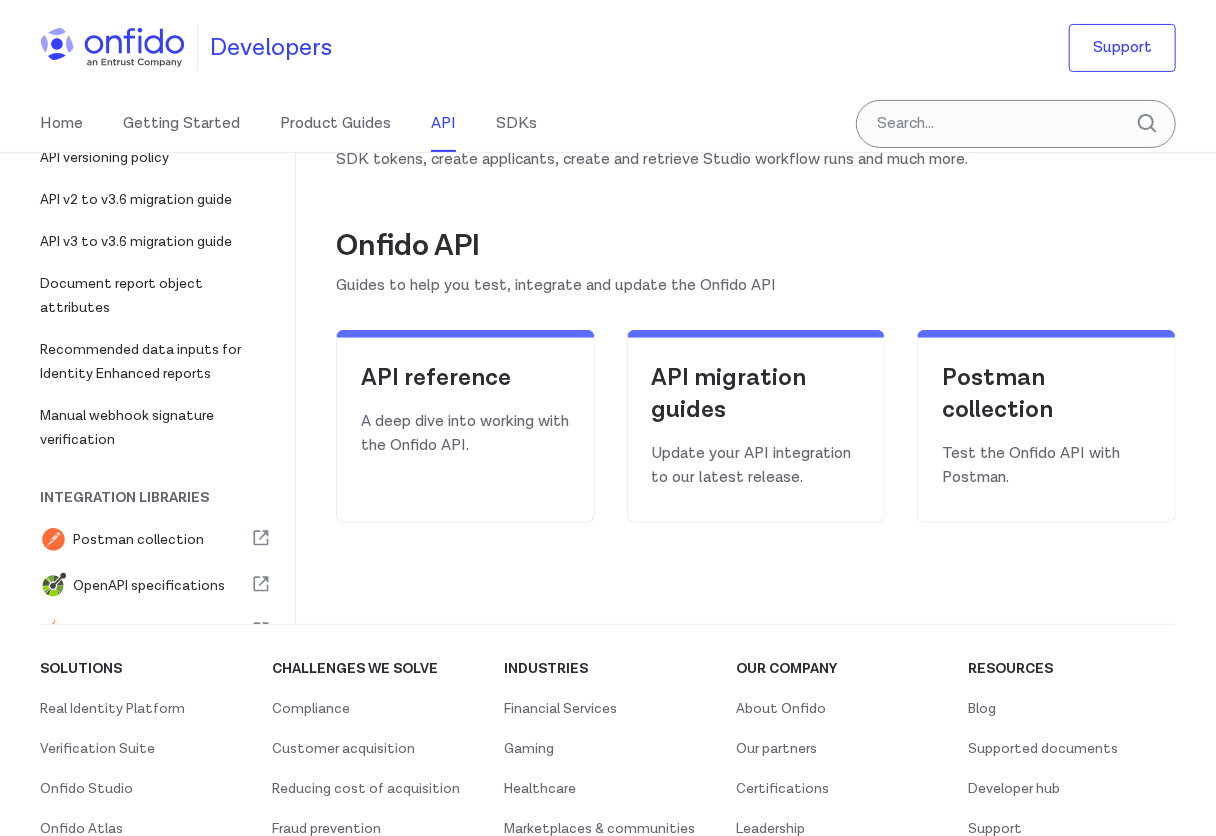 scroll, scrollTop: 300, scrollLeft: 0, axis: vertical 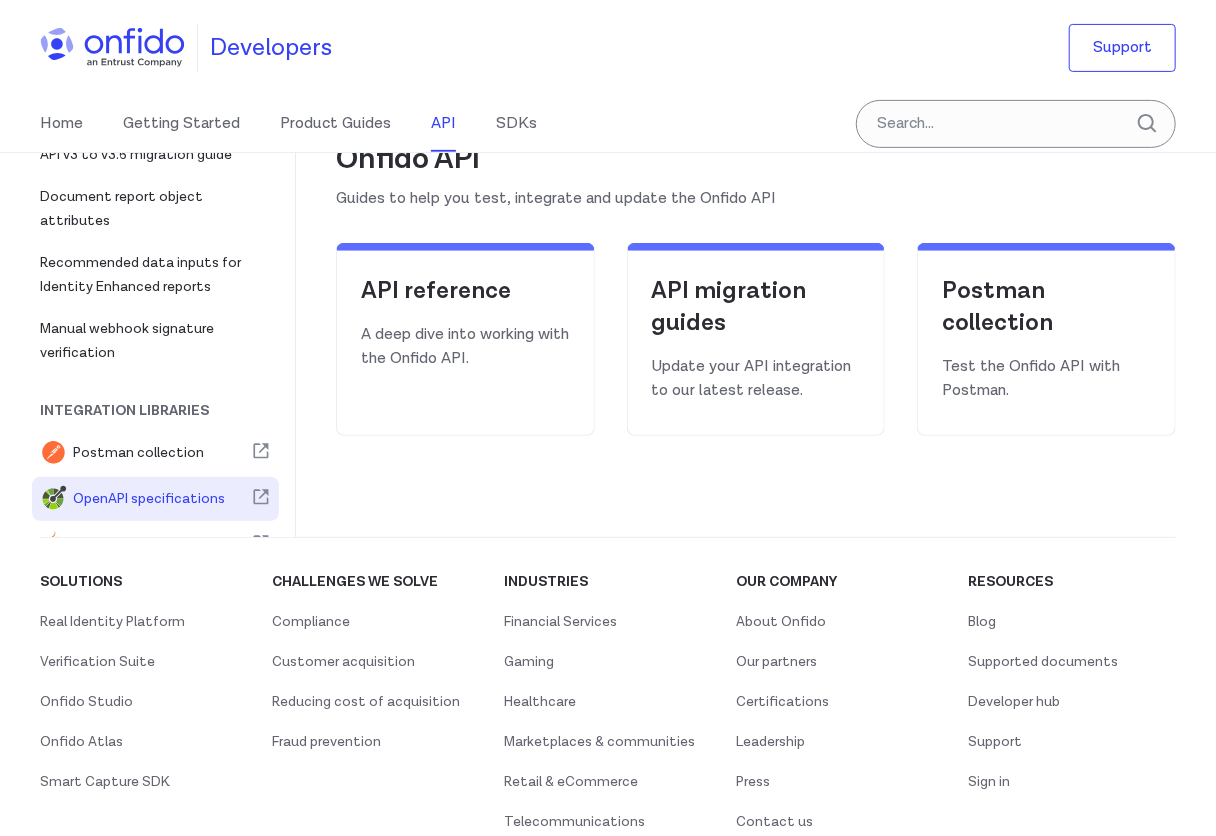 click on "OpenAPI specifications" at bounding box center (162, 499) 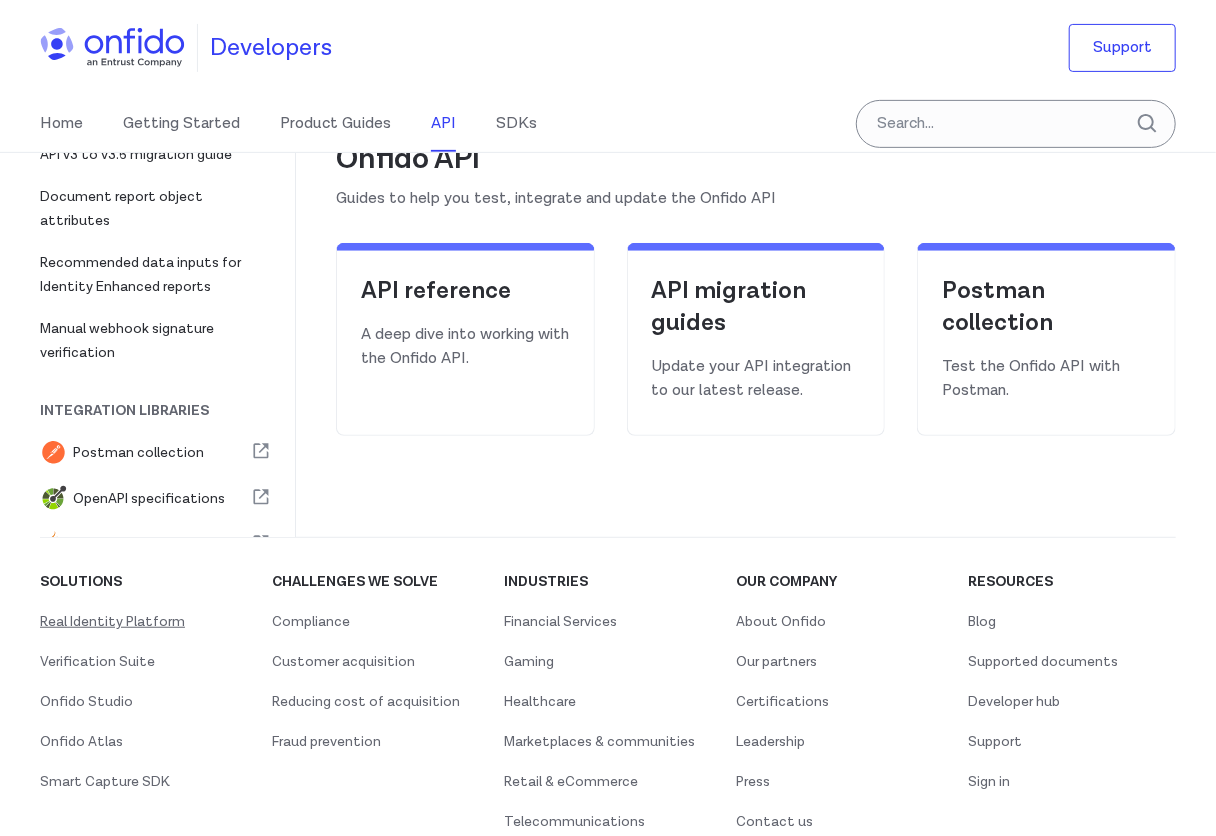 click on "Real Identity Platform" at bounding box center (112, 622) 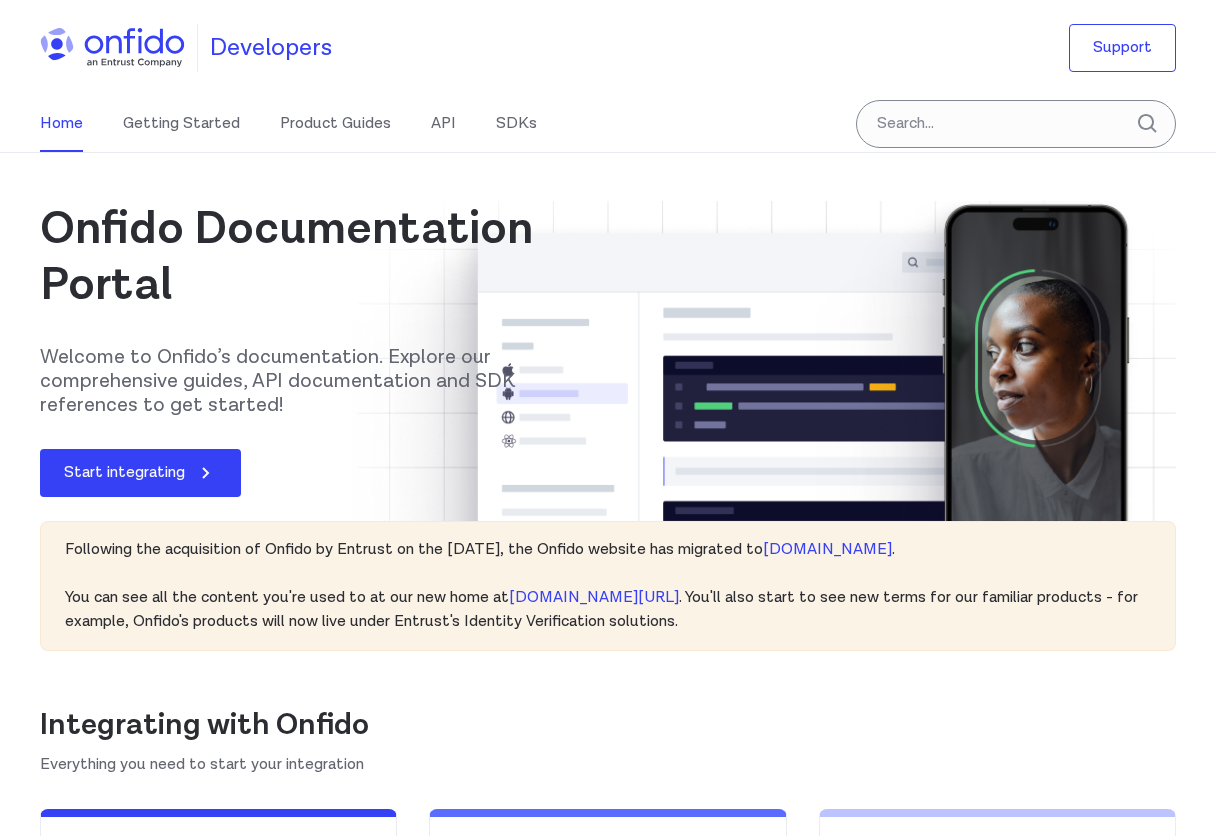 scroll, scrollTop: 0, scrollLeft: 0, axis: both 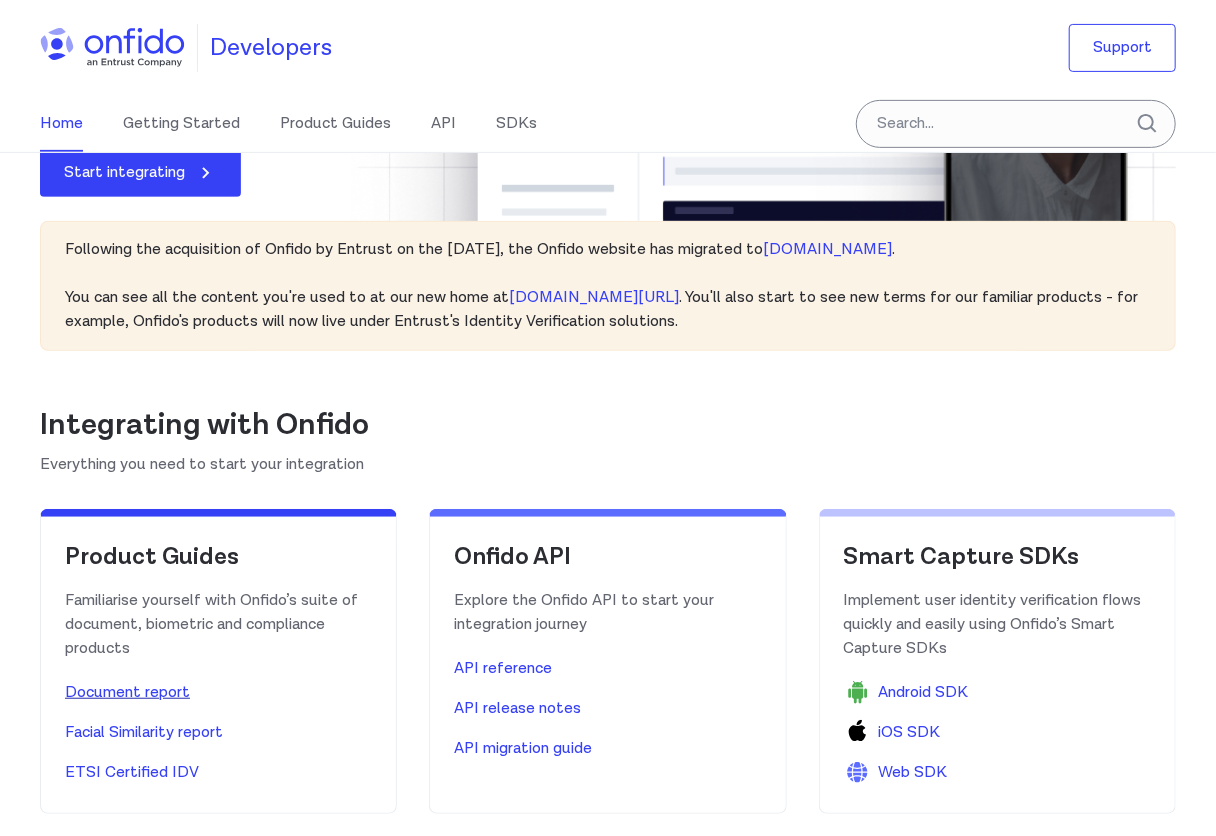 click on "Document report" at bounding box center (127, 693) 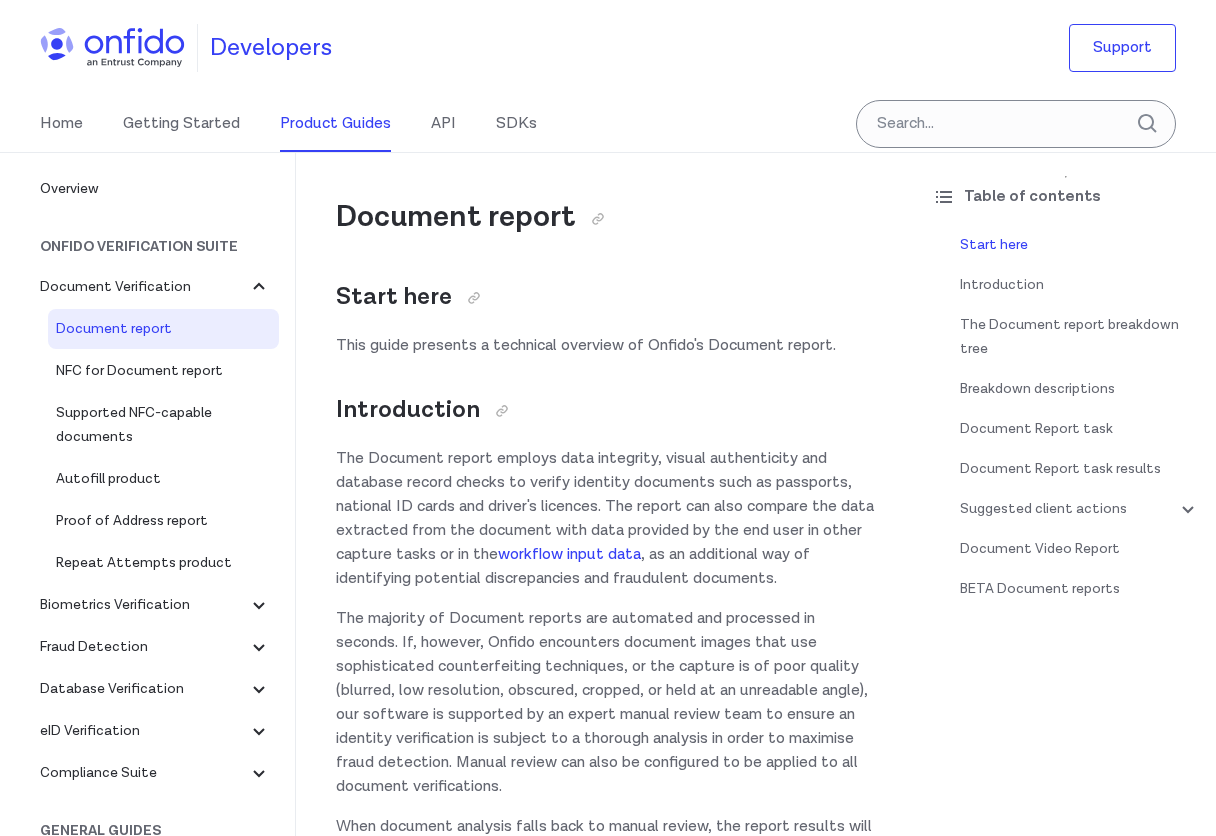 scroll, scrollTop: 0, scrollLeft: 0, axis: both 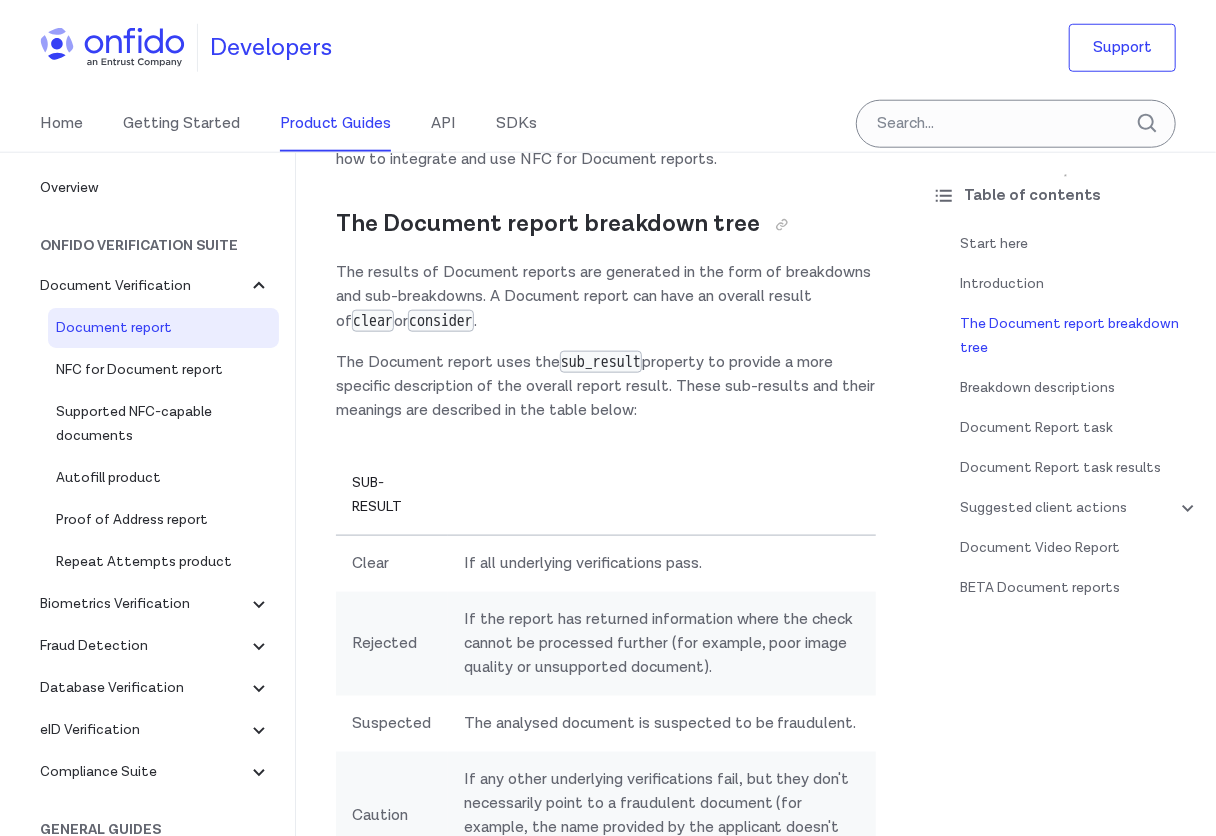 click on "consider" at bounding box center (441, 321) 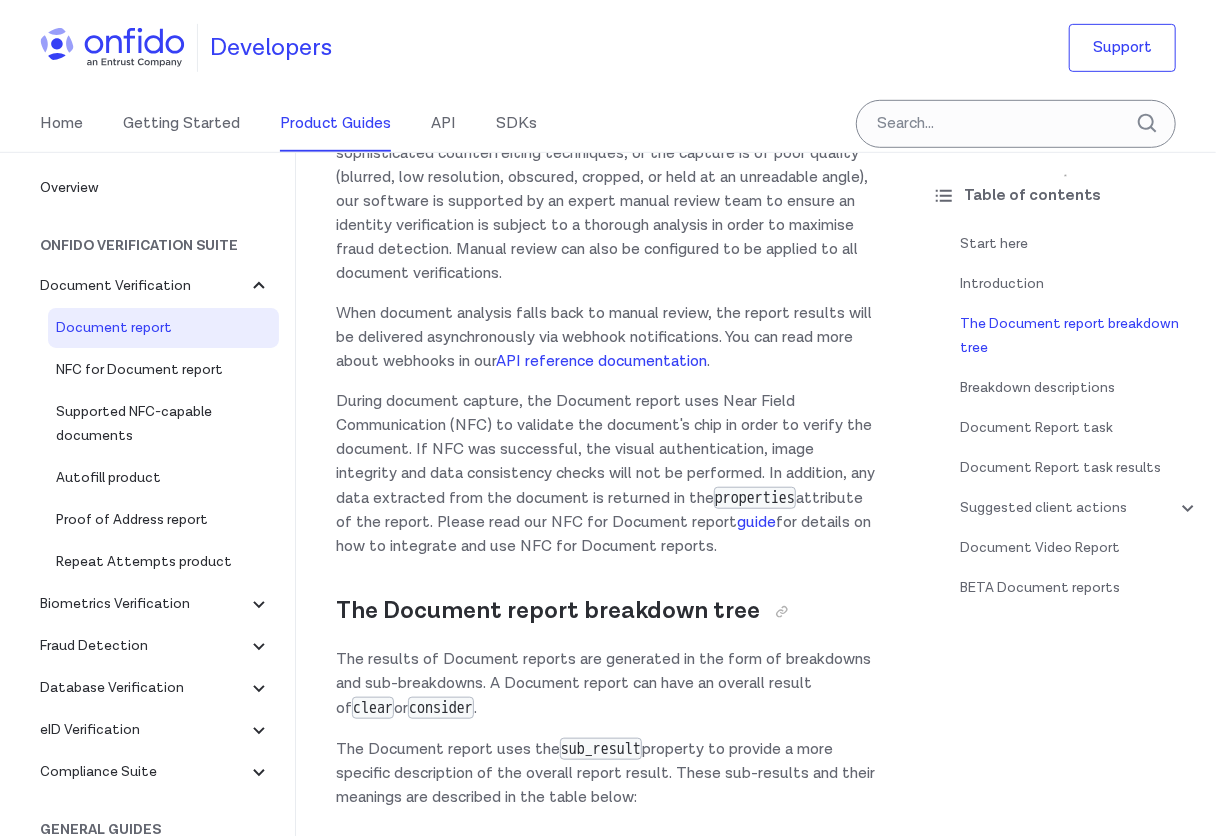 scroll, scrollTop: 500, scrollLeft: 0, axis: vertical 